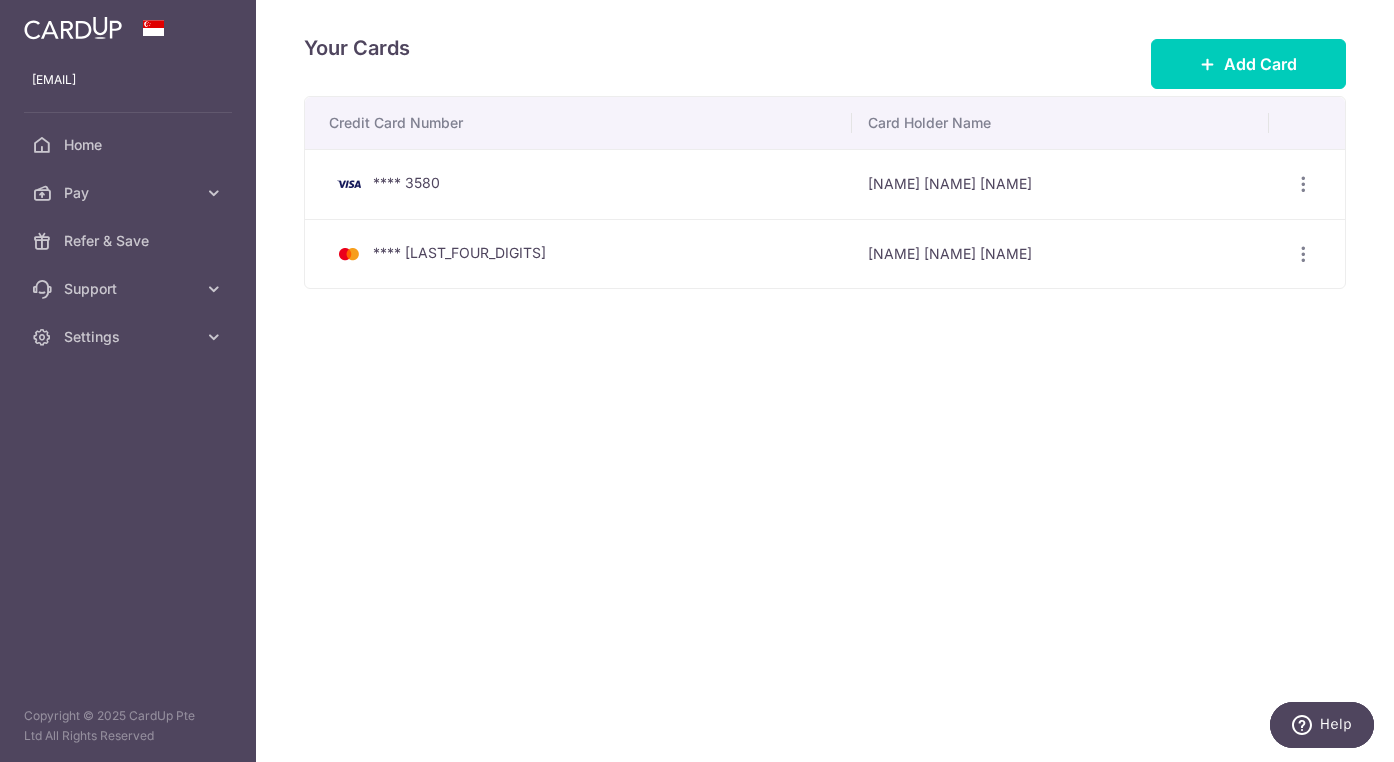 scroll, scrollTop: 0, scrollLeft: 0, axis: both 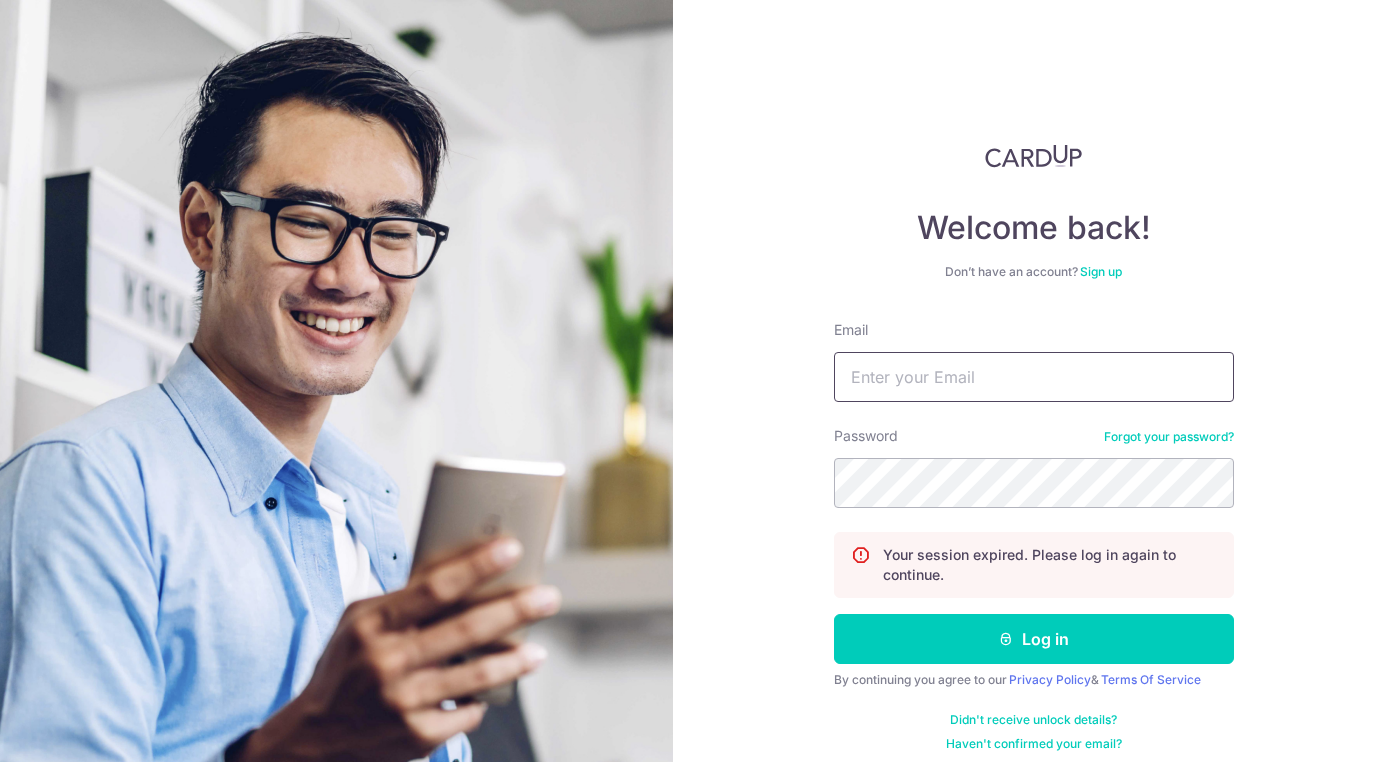click on "Email" at bounding box center [1034, 377] 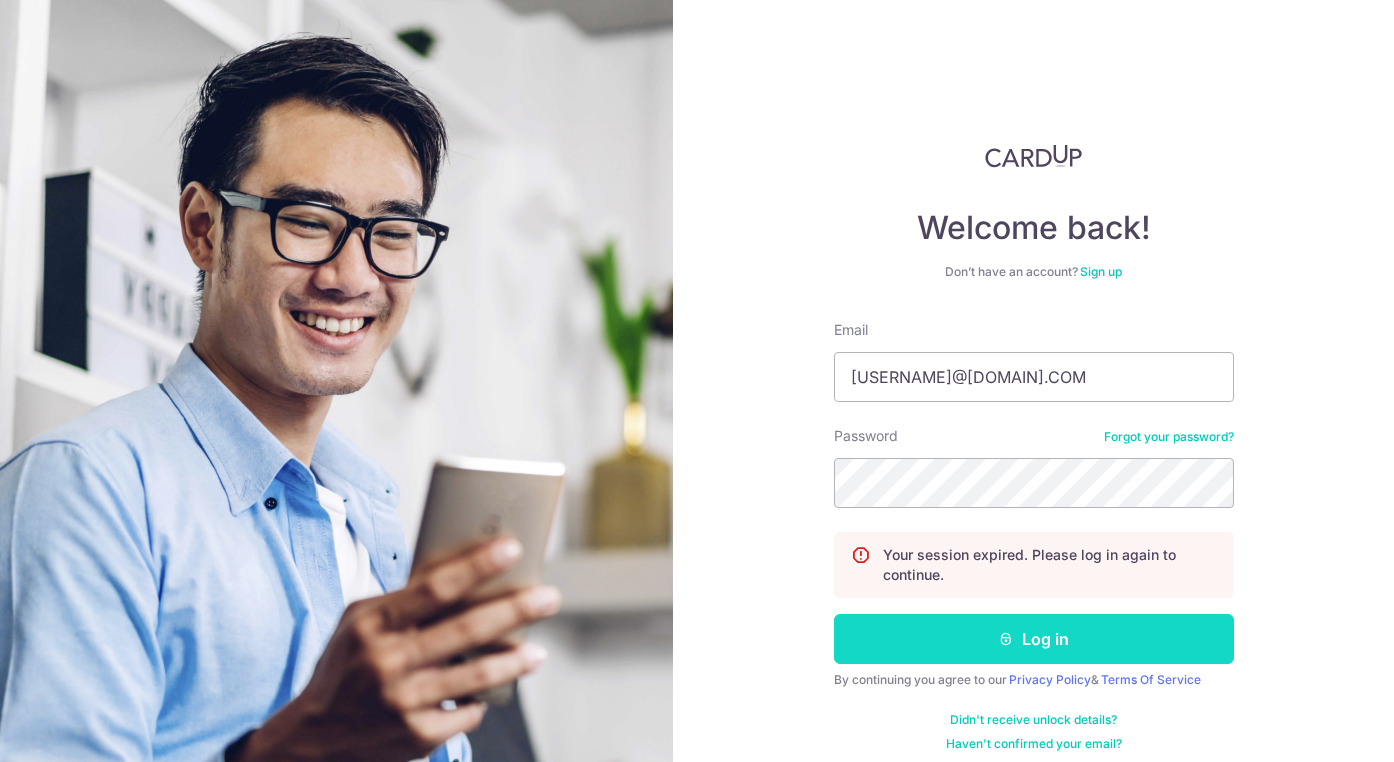 click on "Log in" at bounding box center [1034, 639] 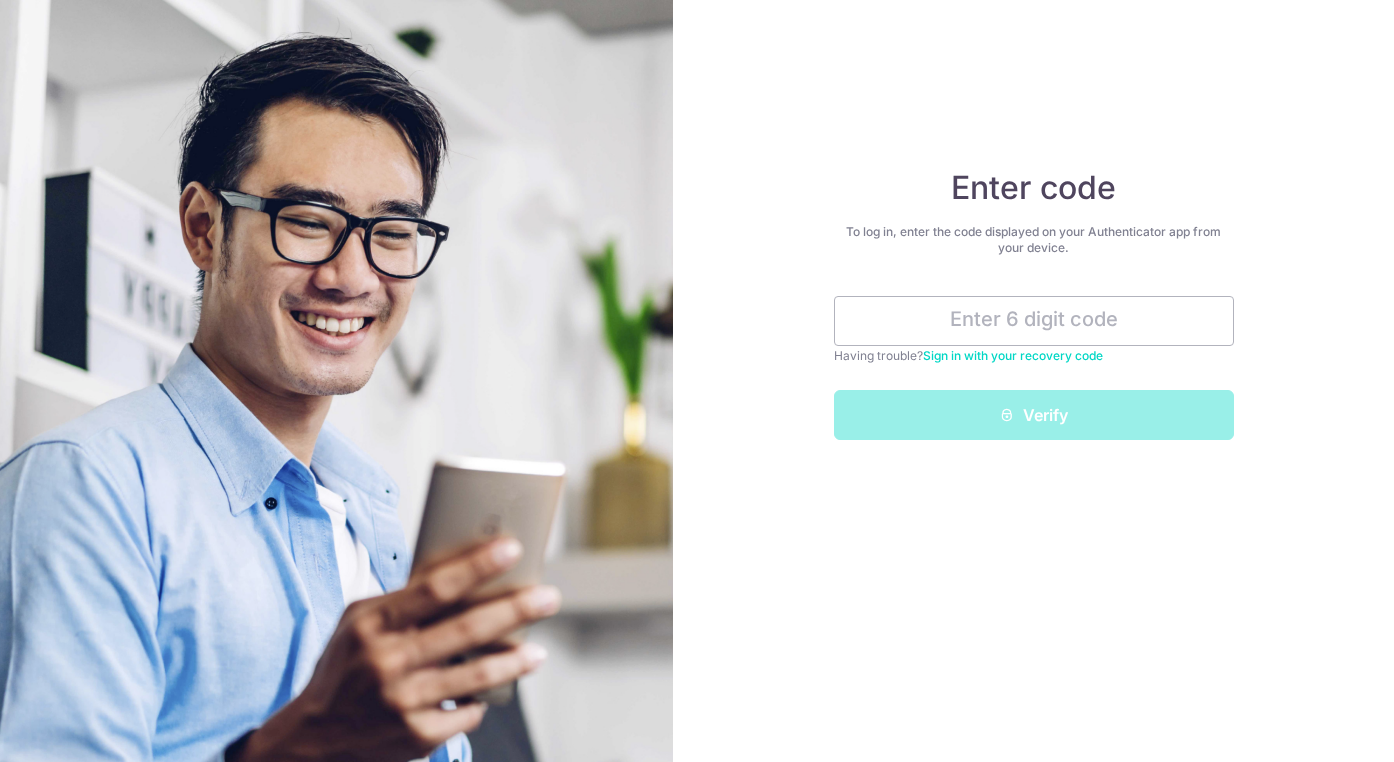 scroll, scrollTop: 0, scrollLeft: 0, axis: both 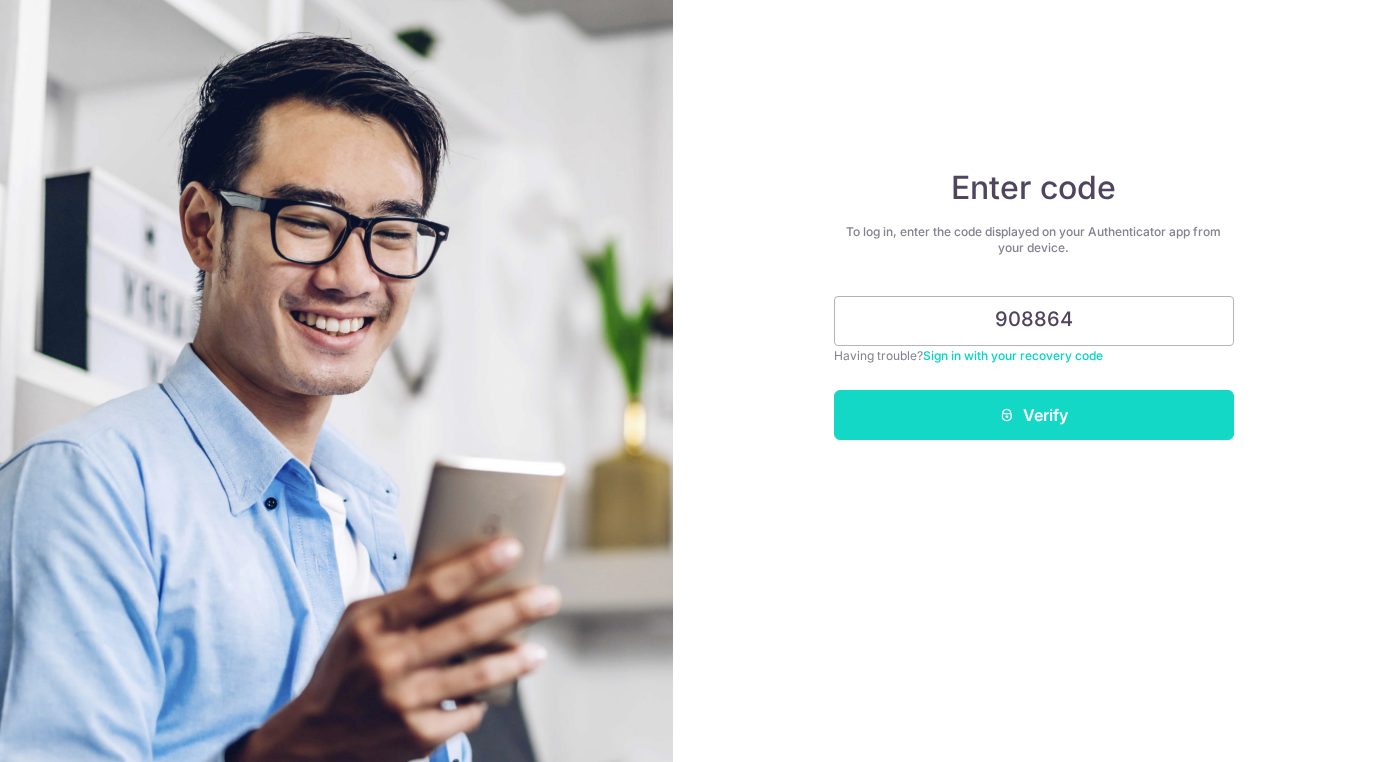 type on "908864" 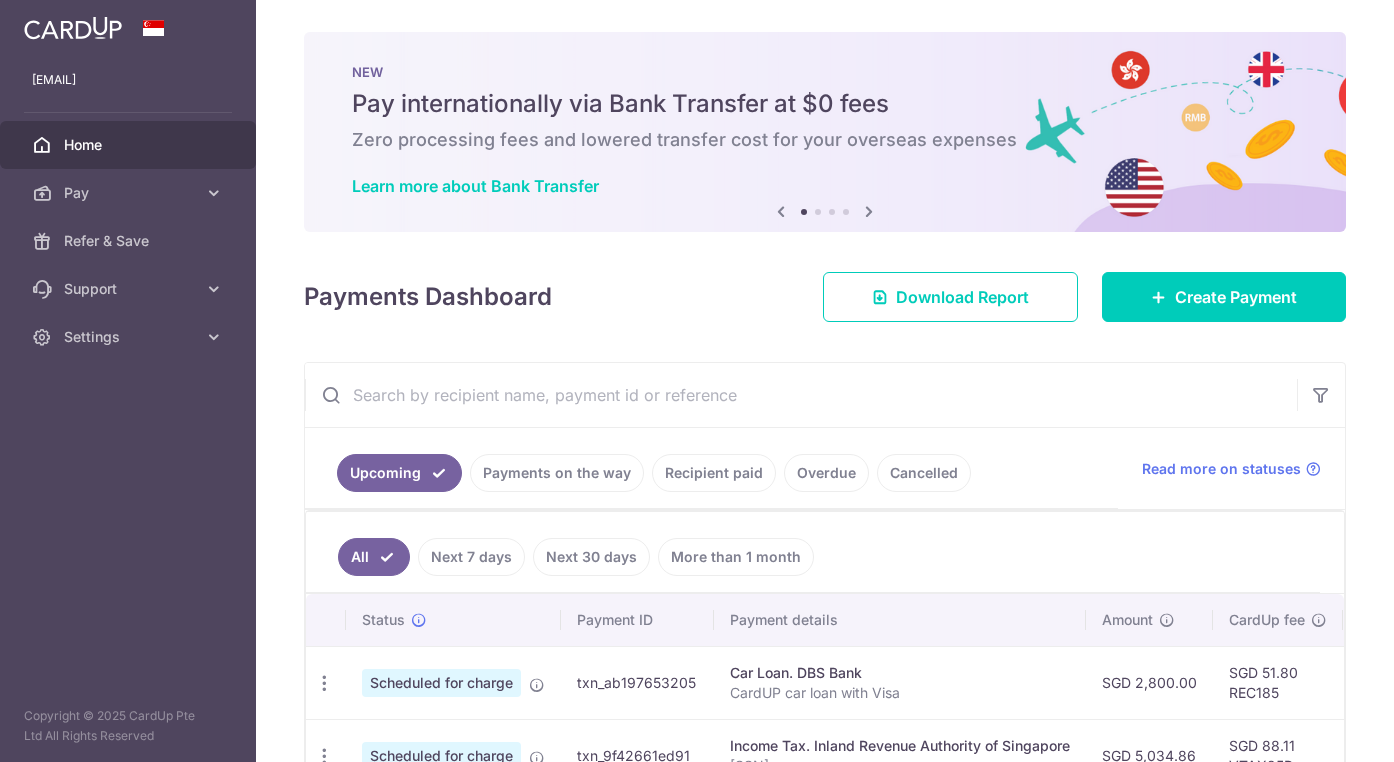 scroll, scrollTop: 0, scrollLeft: 0, axis: both 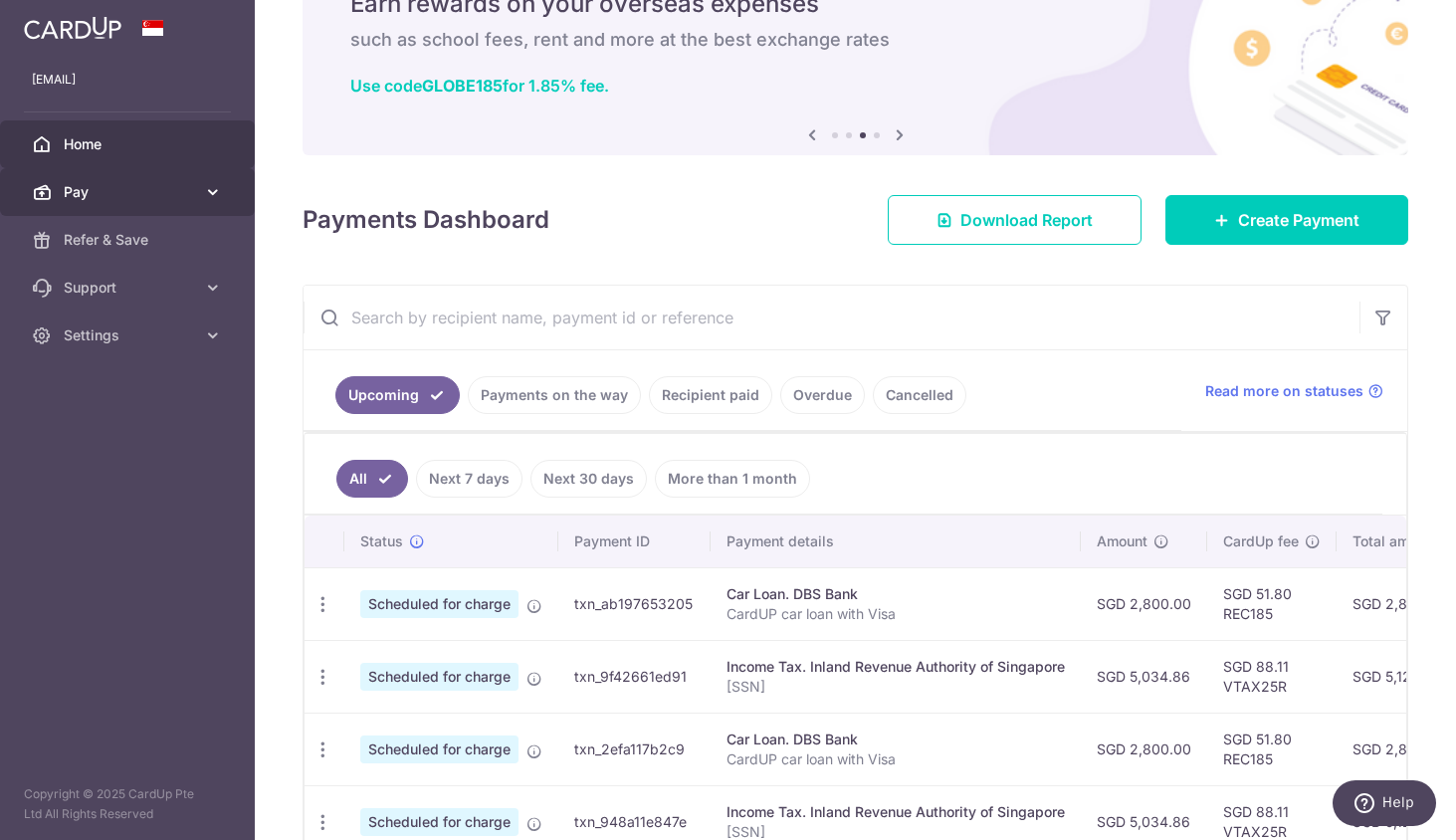 click on "Pay" at bounding box center (127, 192) 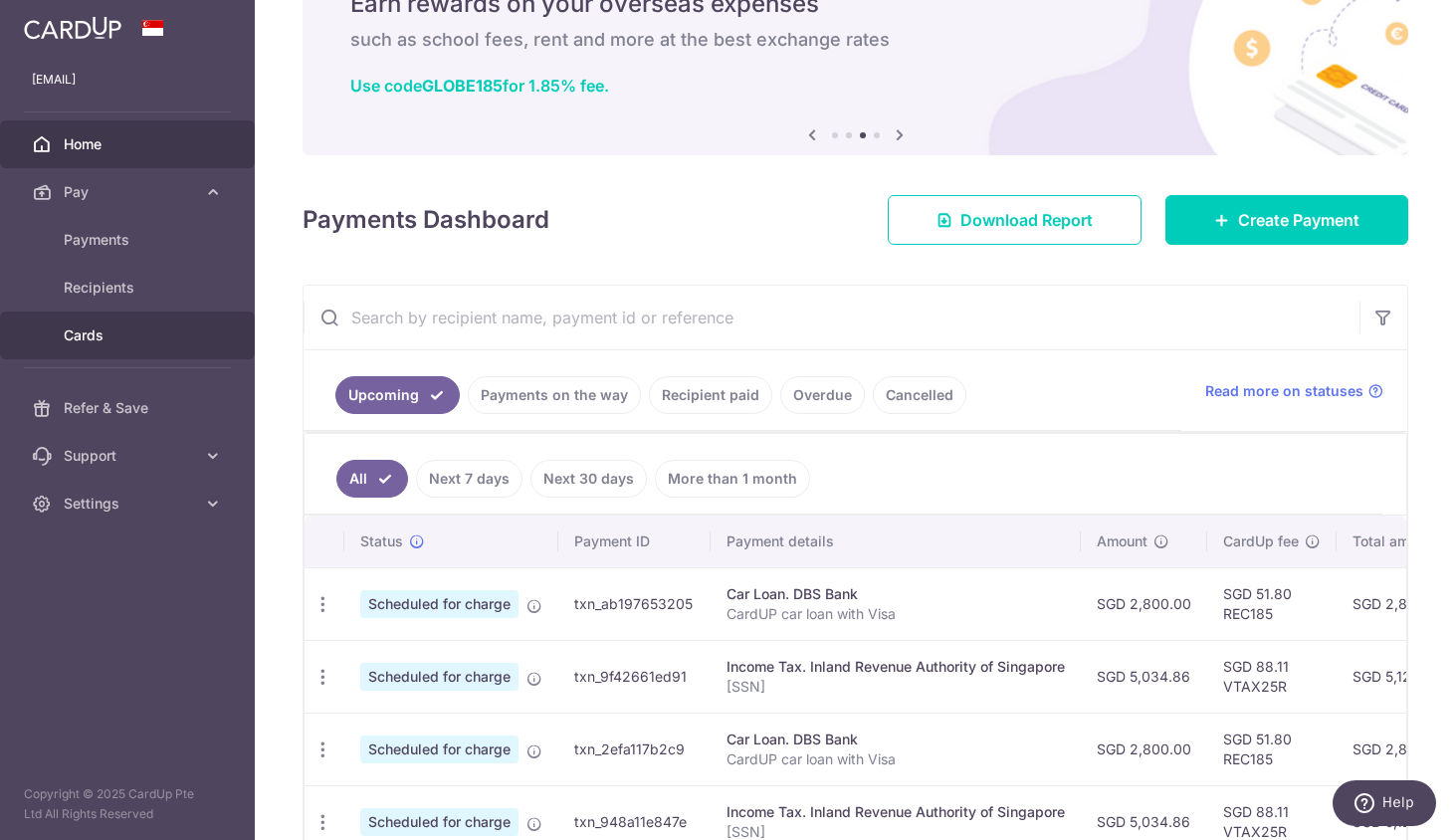 click on "Cards" at bounding box center (129, 335) 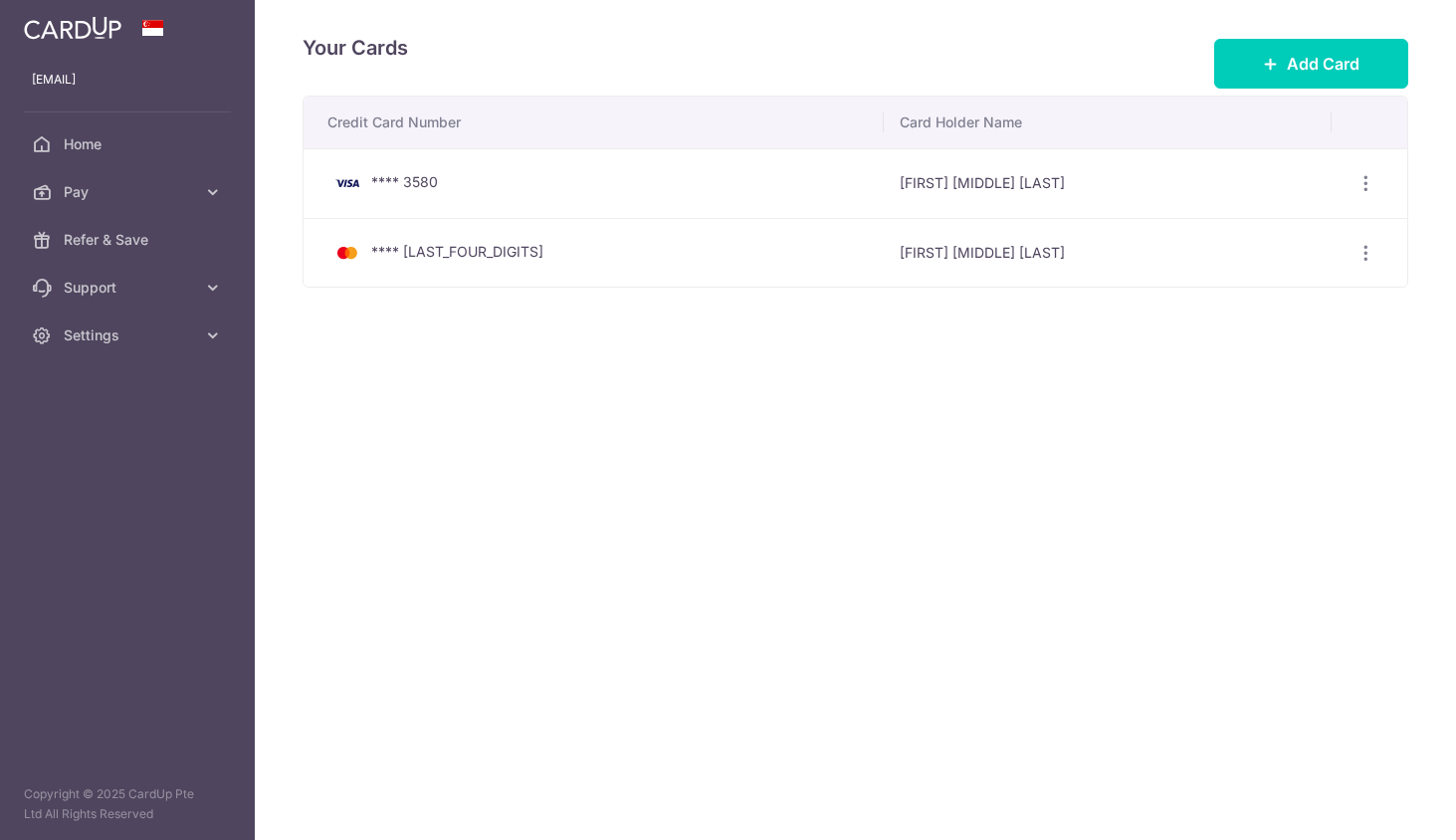 scroll, scrollTop: 0, scrollLeft: 0, axis: both 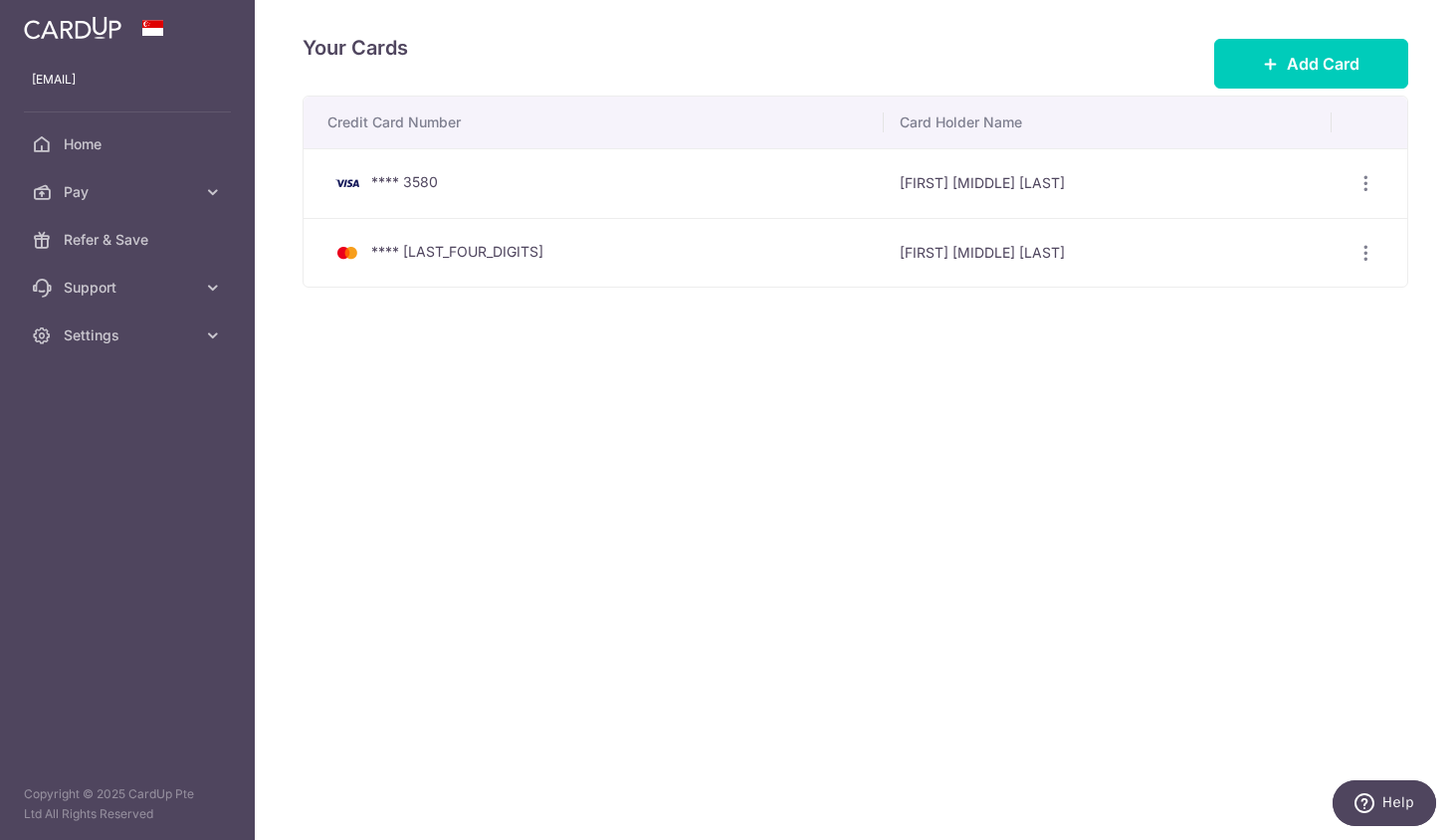 click at bounding box center [347, 183] 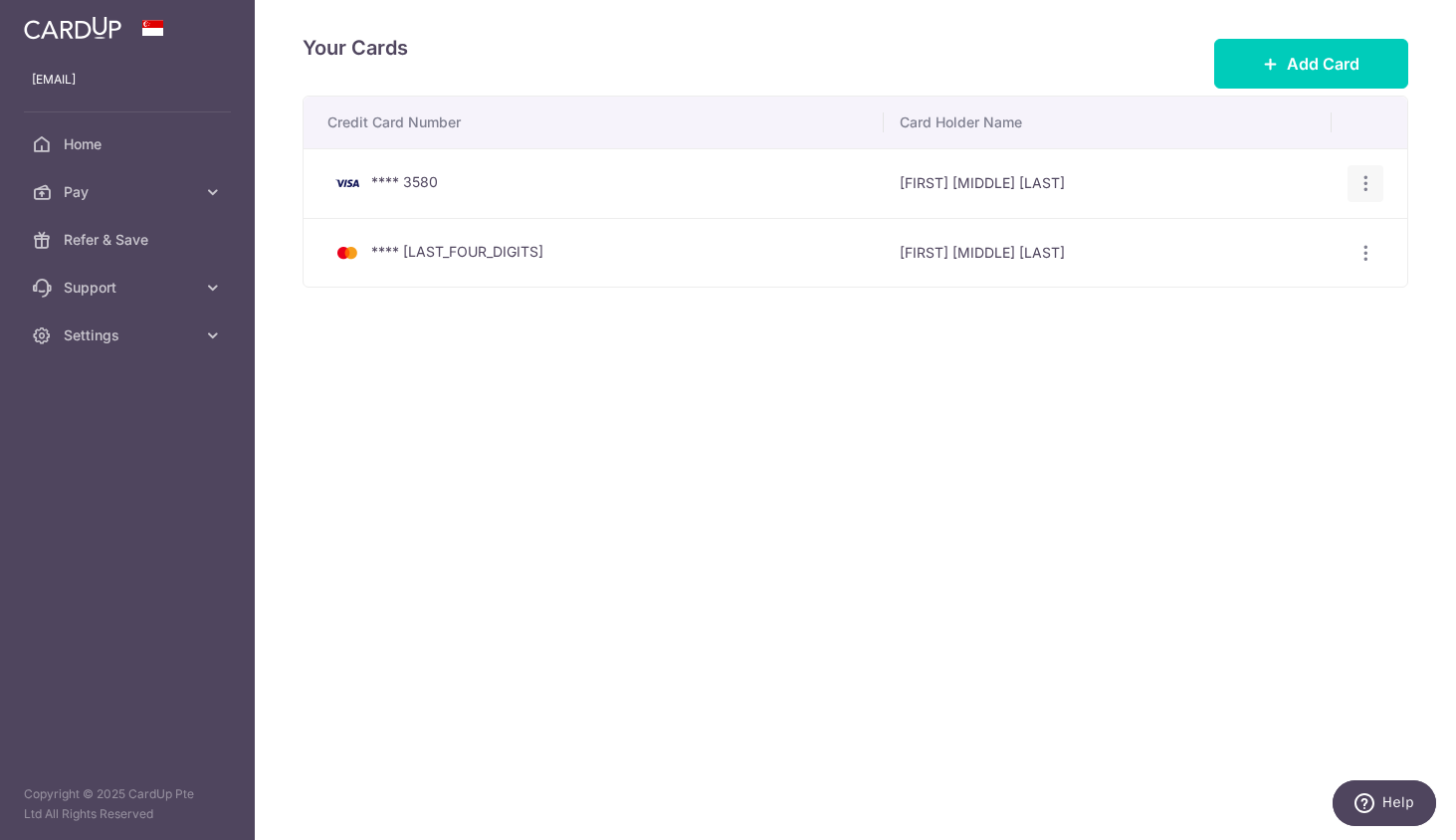 click at bounding box center [1365, 183] 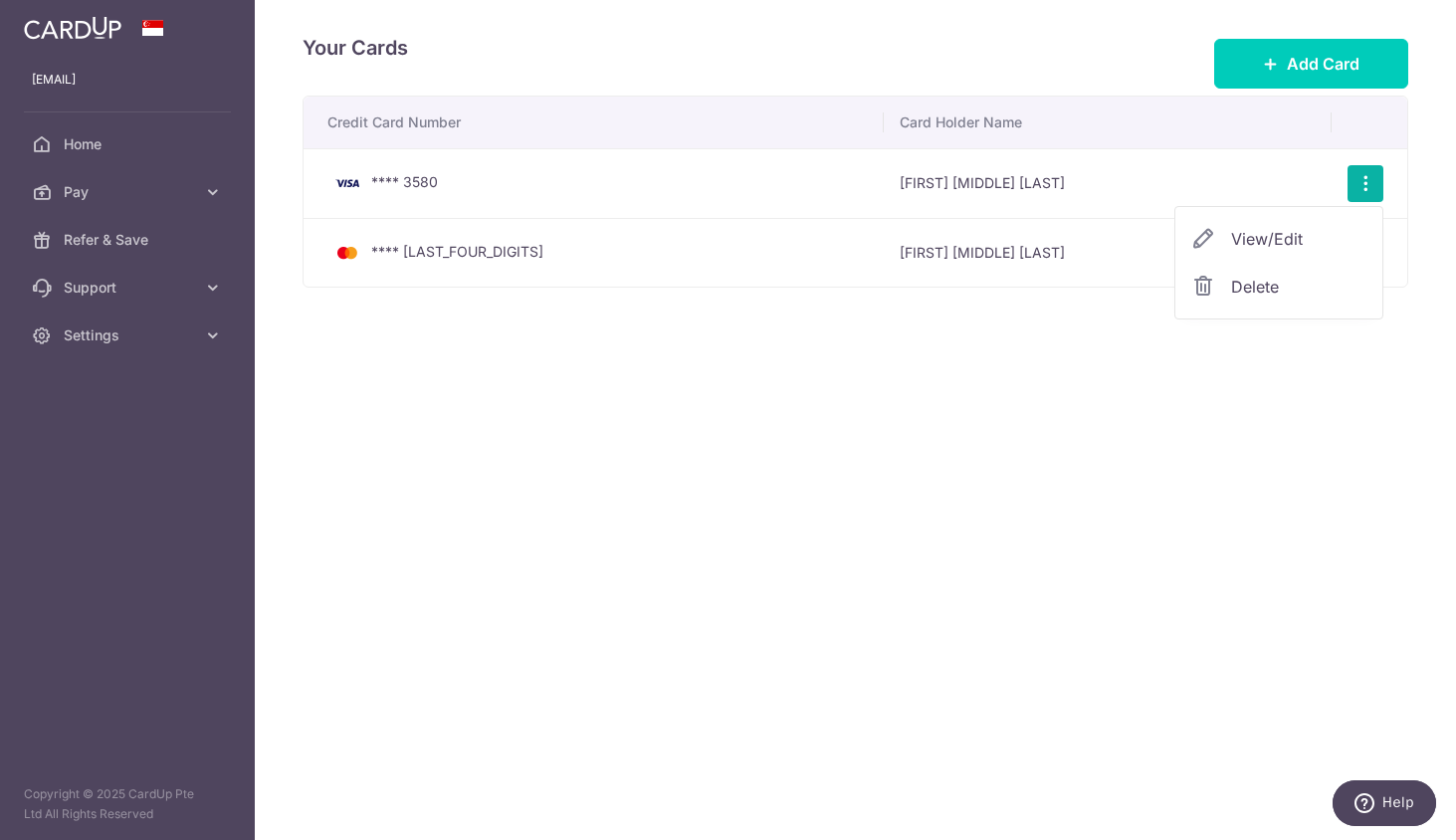 click on "View/Edit" at bounding box center (1299, 239) 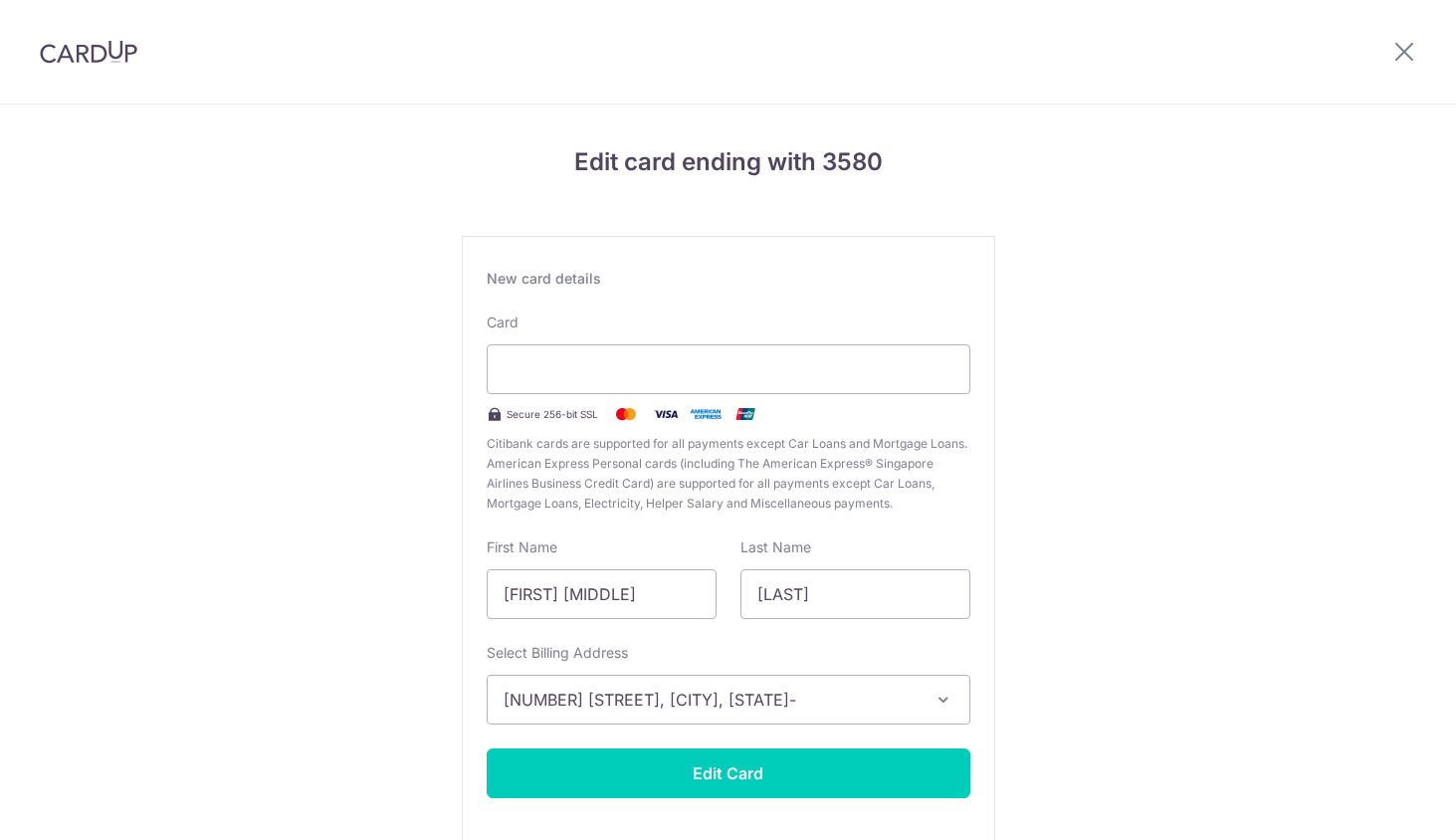 scroll, scrollTop: 0, scrollLeft: 0, axis: both 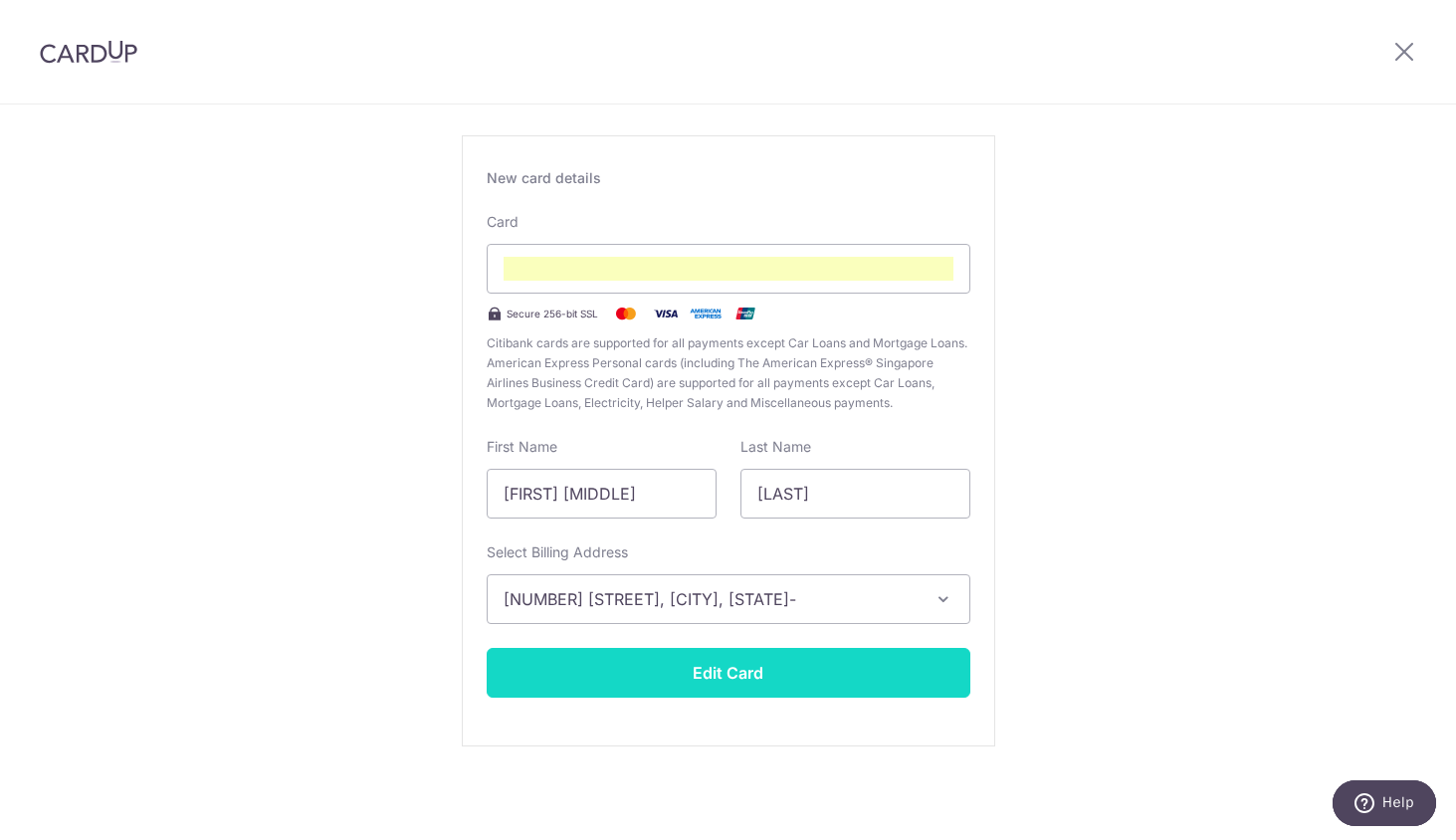 click on "Edit Card" at bounding box center [728, 673] 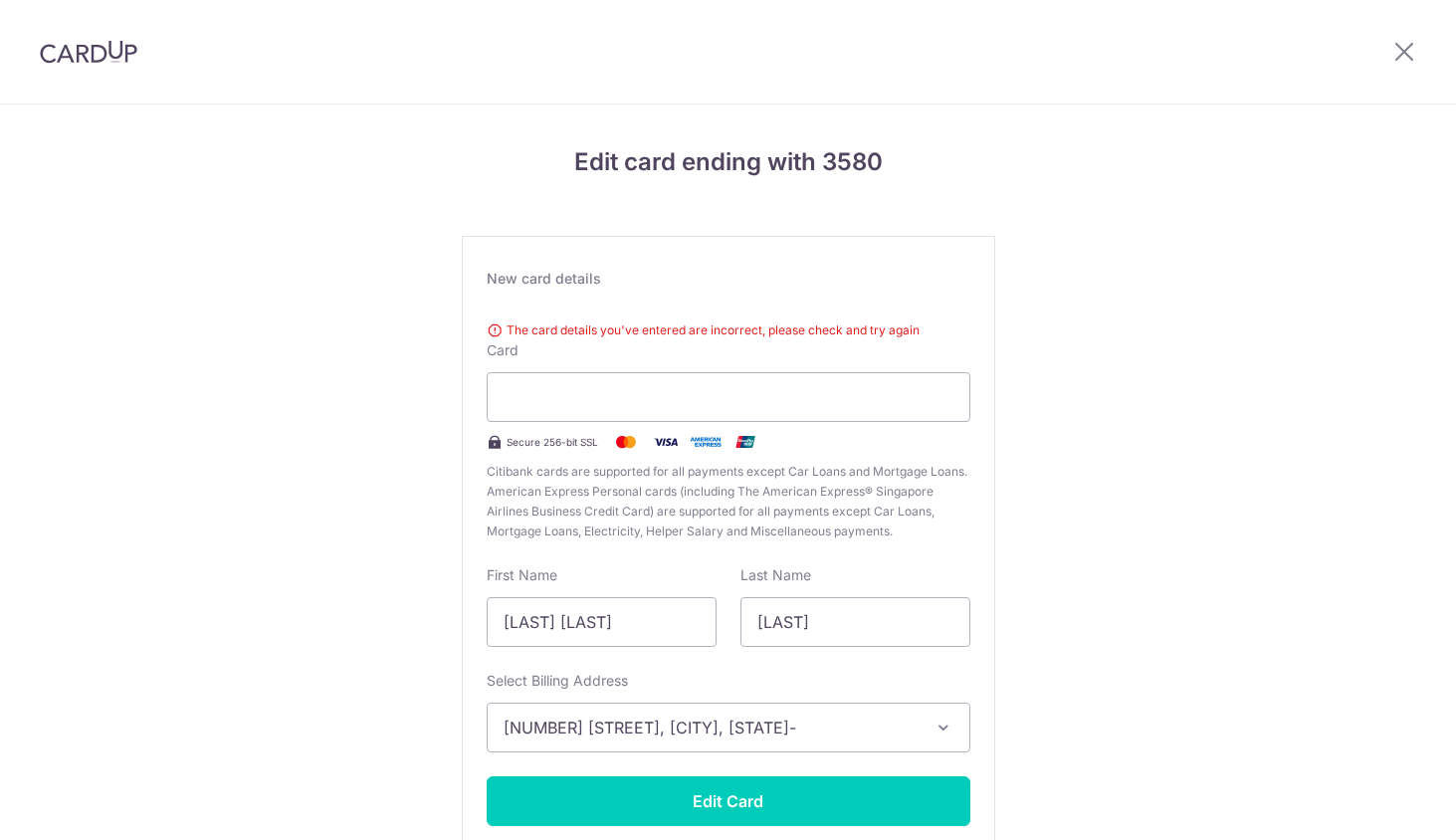scroll, scrollTop: 0, scrollLeft: 0, axis: both 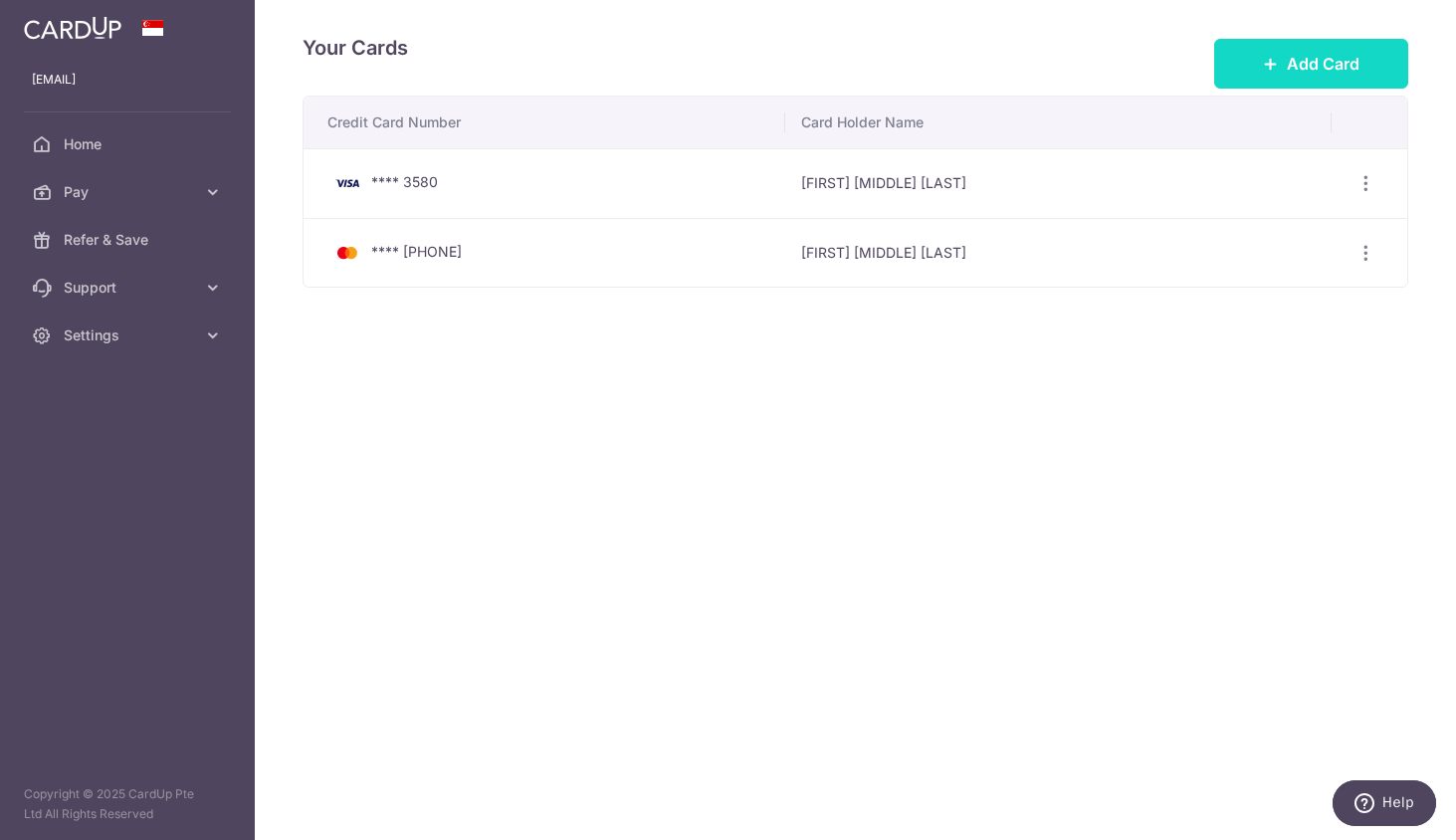 click on "Add Card" at bounding box center (1311, 64) 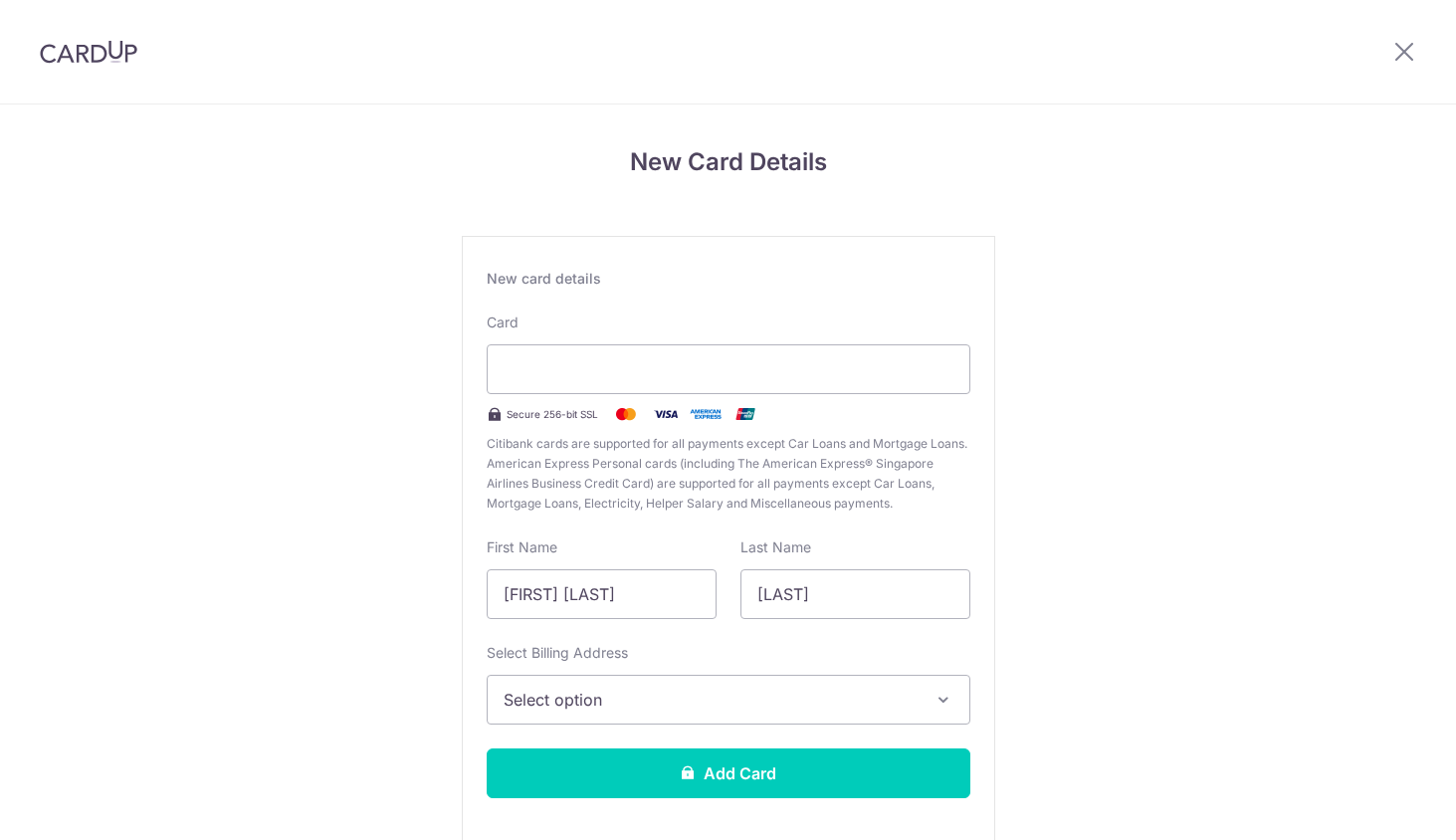 scroll, scrollTop: 0, scrollLeft: 0, axis: both 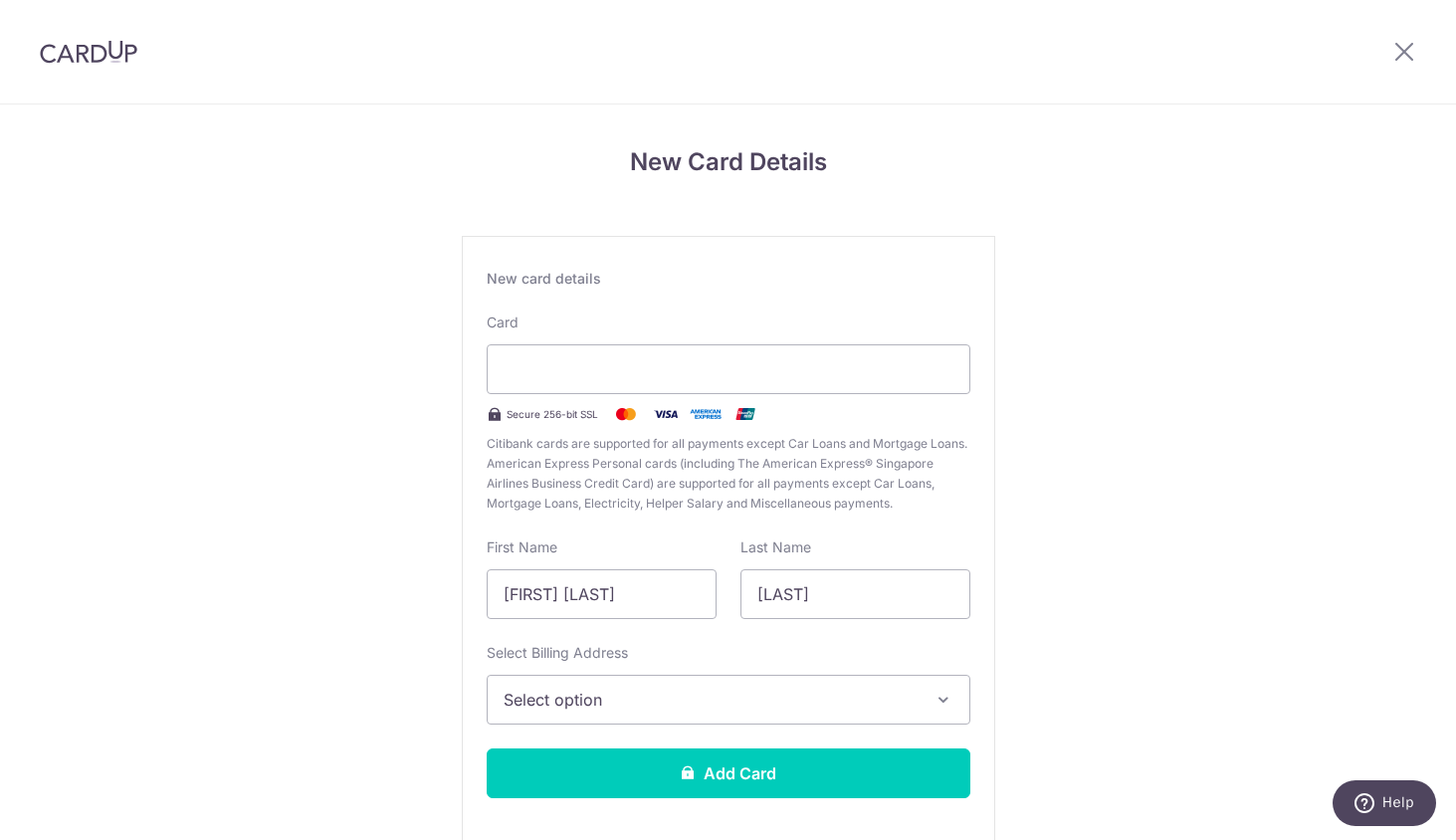 click on "Card
Secure 256-bit SSL
Citibank cards are supported for all payments except Car Loans and Mortgage Loans. American Express Personal cards (including The American Express® Singapore Airlines Business Credit Card) are supported for all payments except Car Loans, Mortgage Loans, Electricity, Helper Salary and Miscellaneous payments." at bounding box center (728, 413) 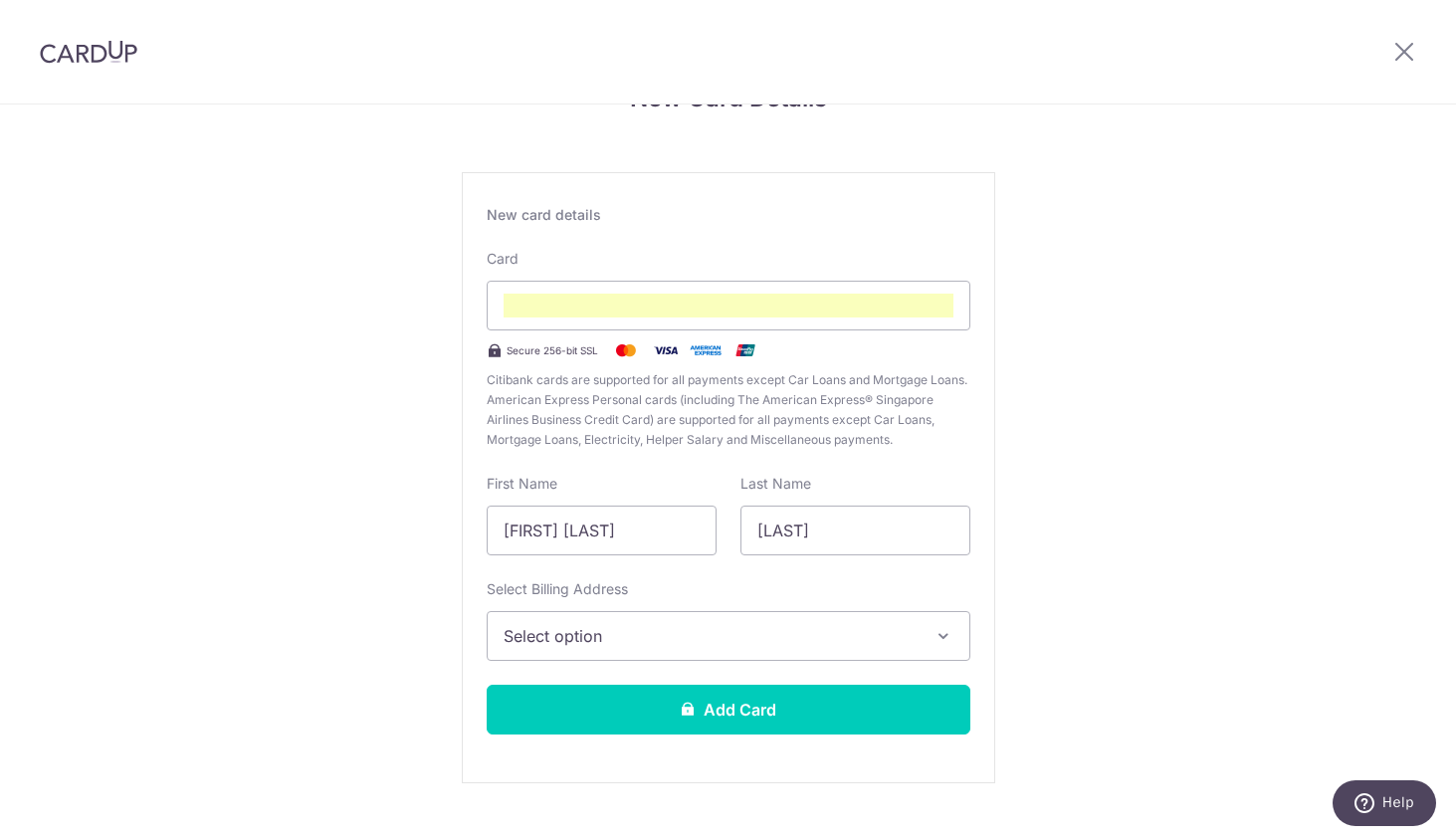 scroll, scrollTop: 101, scrollLeft: 0, axis: vertical 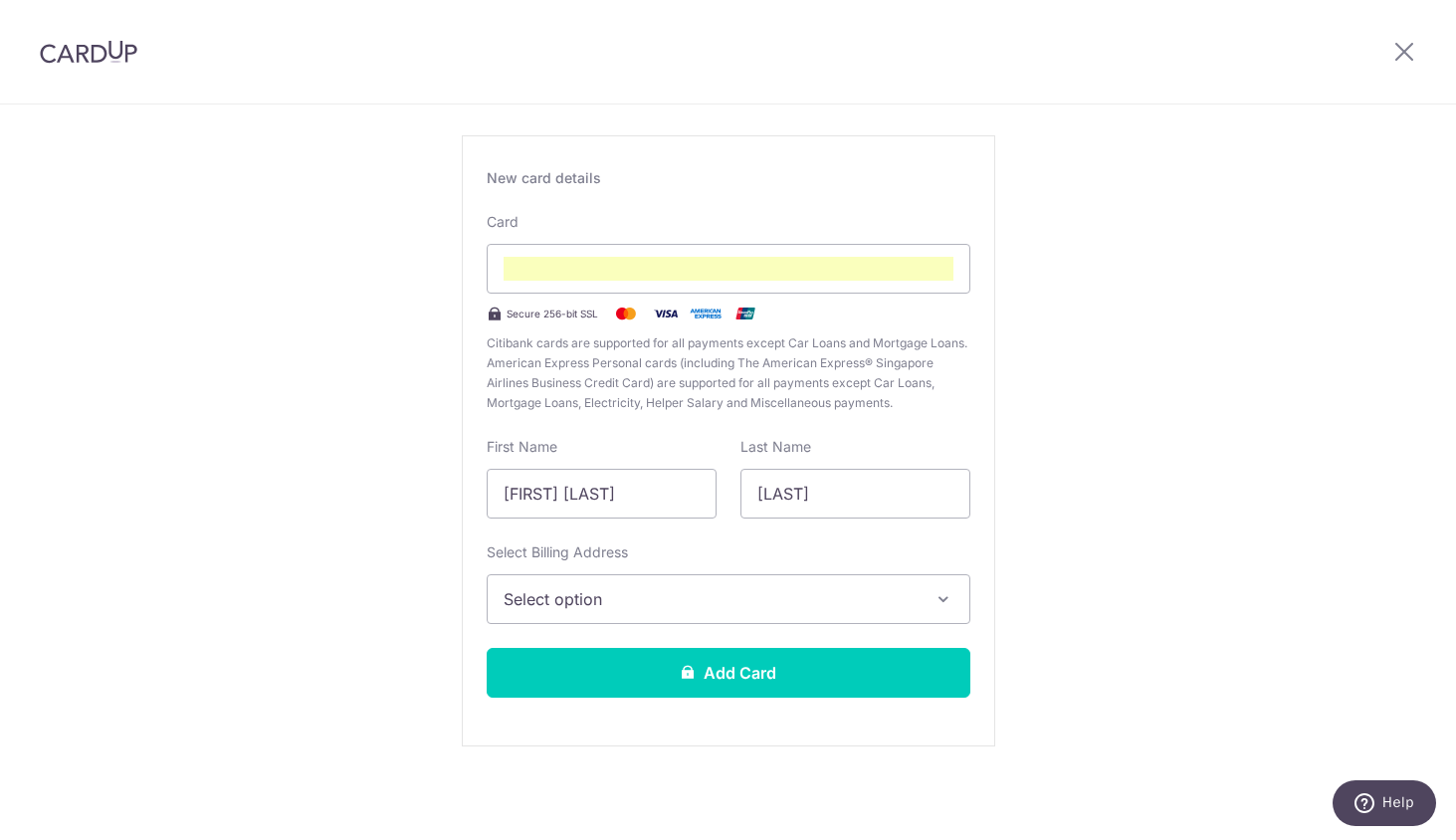 click at bounding box center [943, 599] 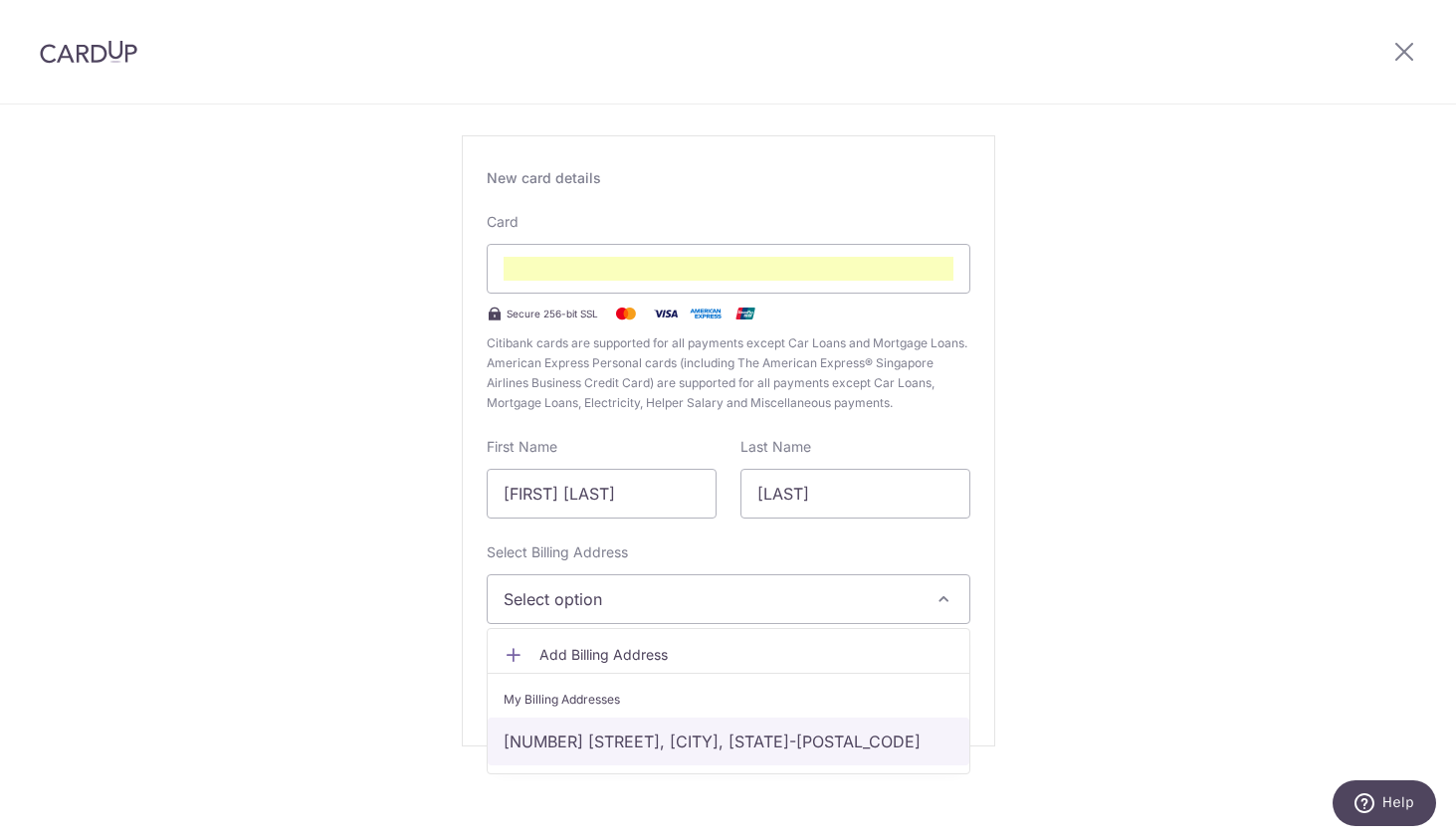 click on "8 Chuan Link, Singapore, Singapore-554706" at bounding box center [728, 741] 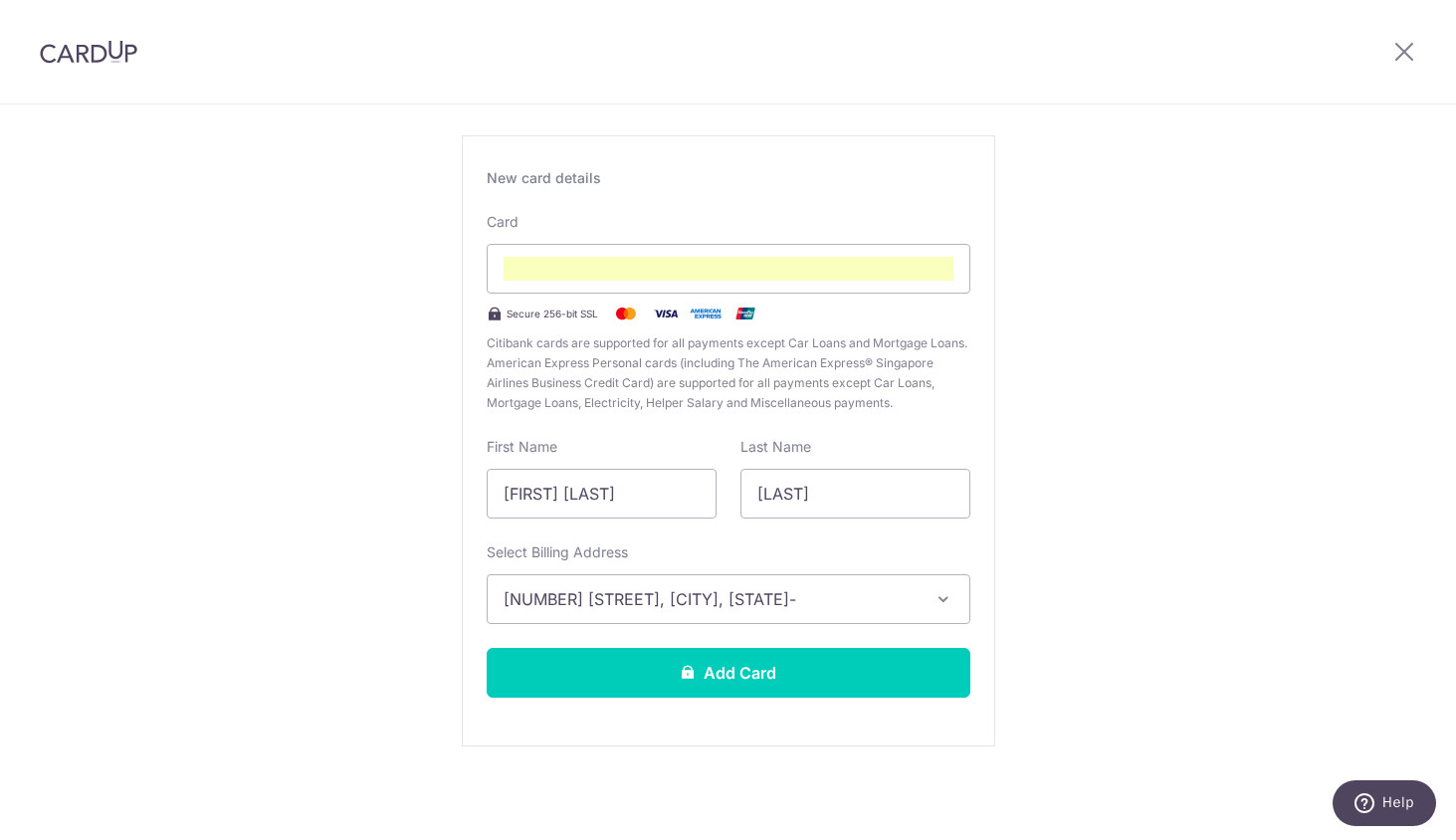 click on "New Card Details
New card details
Card
Secure 256-bit SSL
Citibank cards are supported for all payments except Car Loans and Mortgage Loans. American Express Personal cards (including The American Express® Singapore Airlines Business Credit Card) are supported for all payments except Car Loans, Mortgage Loans, Electricity, Helper Salary and Miscellaneous payments.
First Name
CAHYADI SANTOSO
Last Name
GUNAWAN
Select Billing Address
8 Chuan Link, Singapore, Singapore-554706" at bounding box center (728, 422) 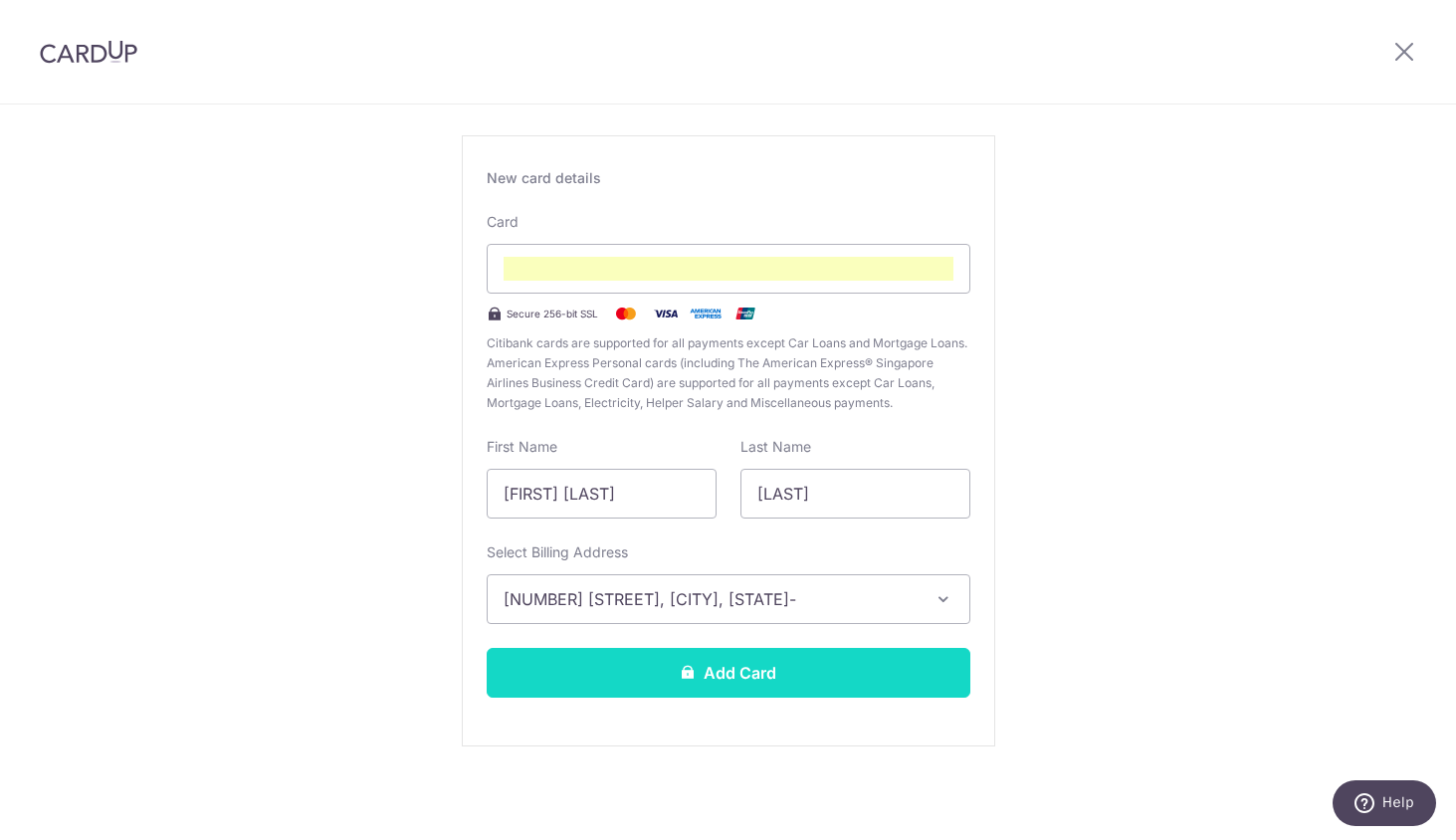 click on "Add Card" at bounding box center (728, 673) 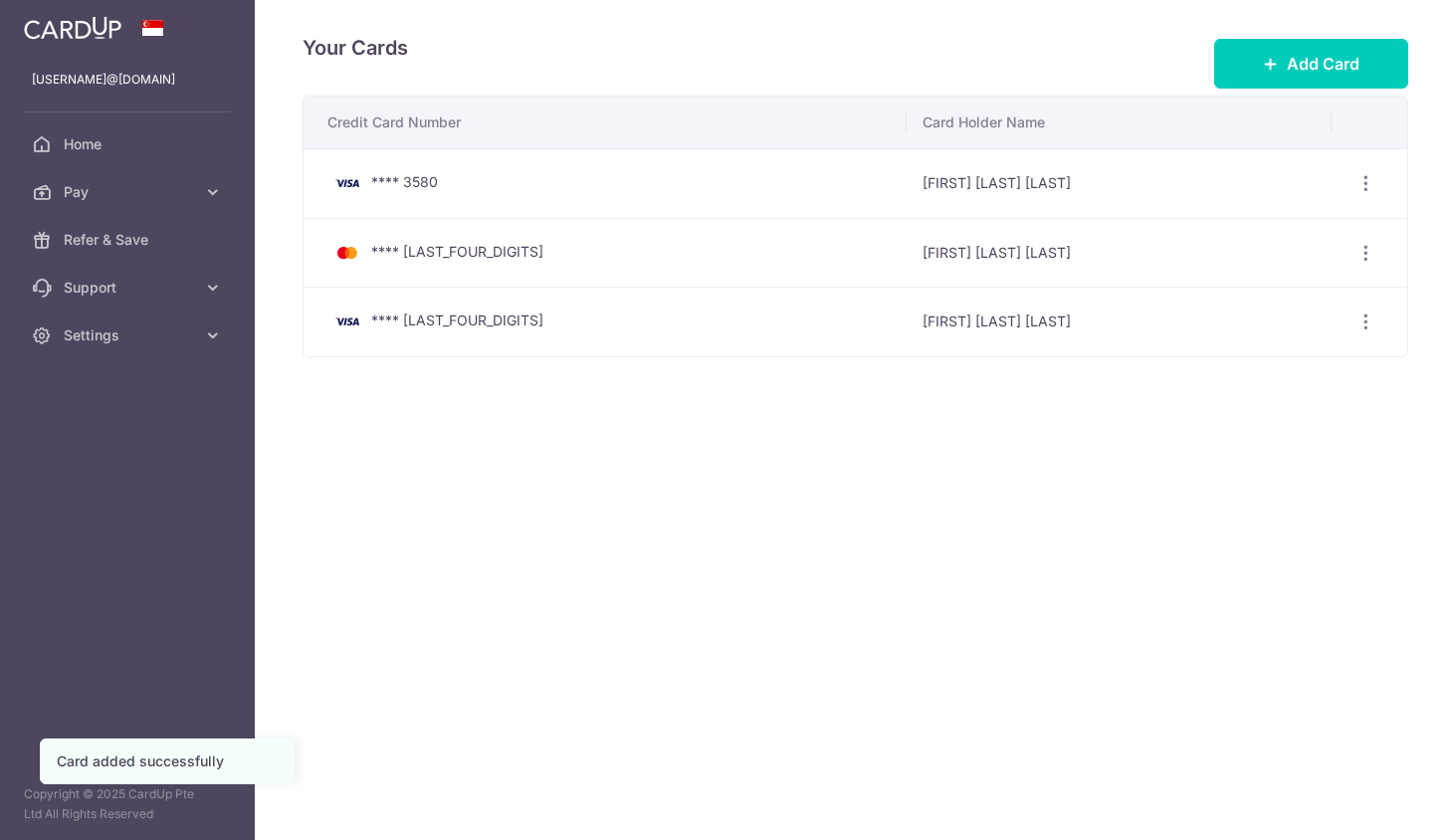 scroll, scrollTop: 0, scrollLeft: 0, axis: both 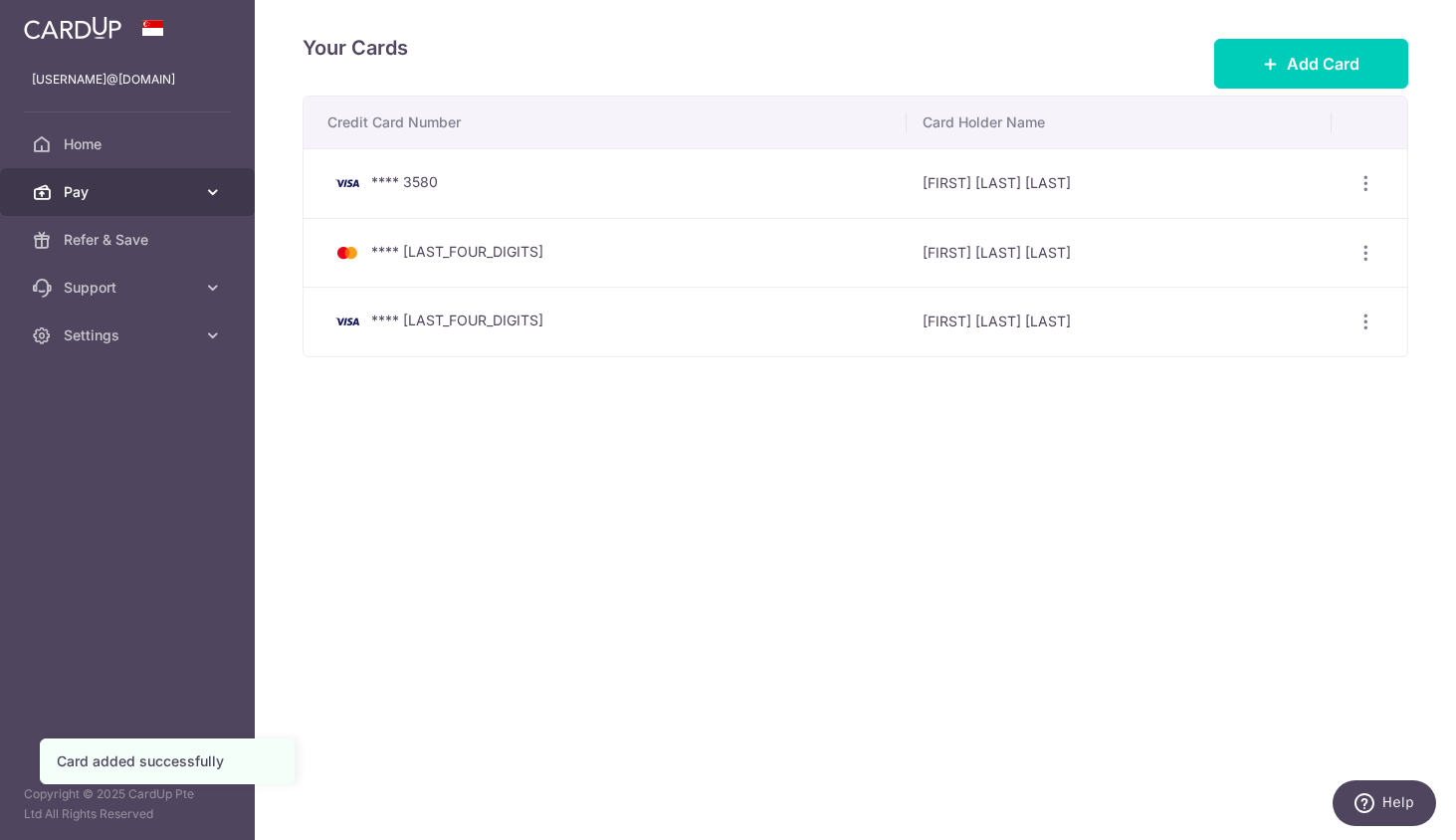 click on "Pay" at bounding box center (129, 192) 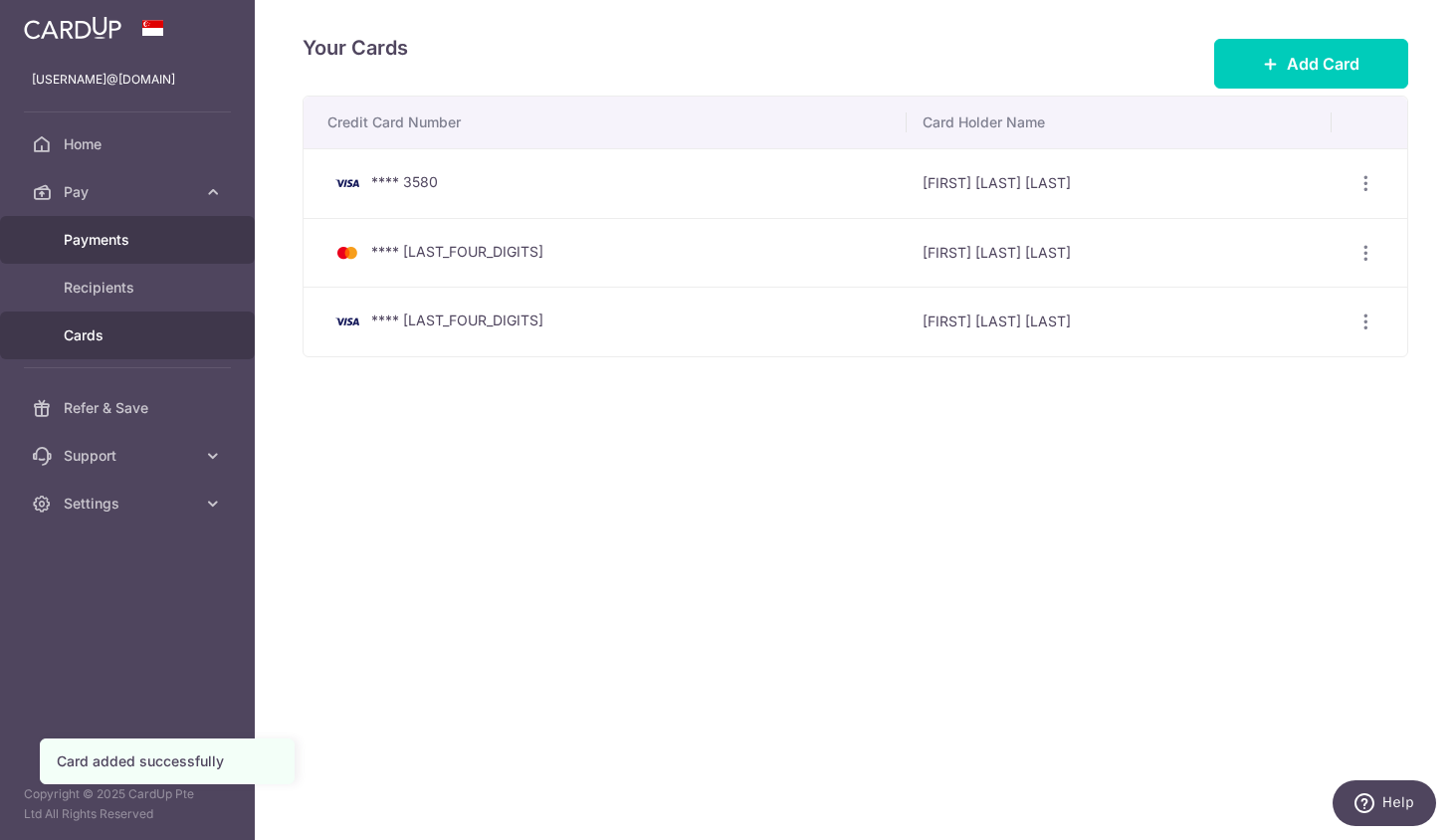 click on "Payments" at bounding box center (129, 240) 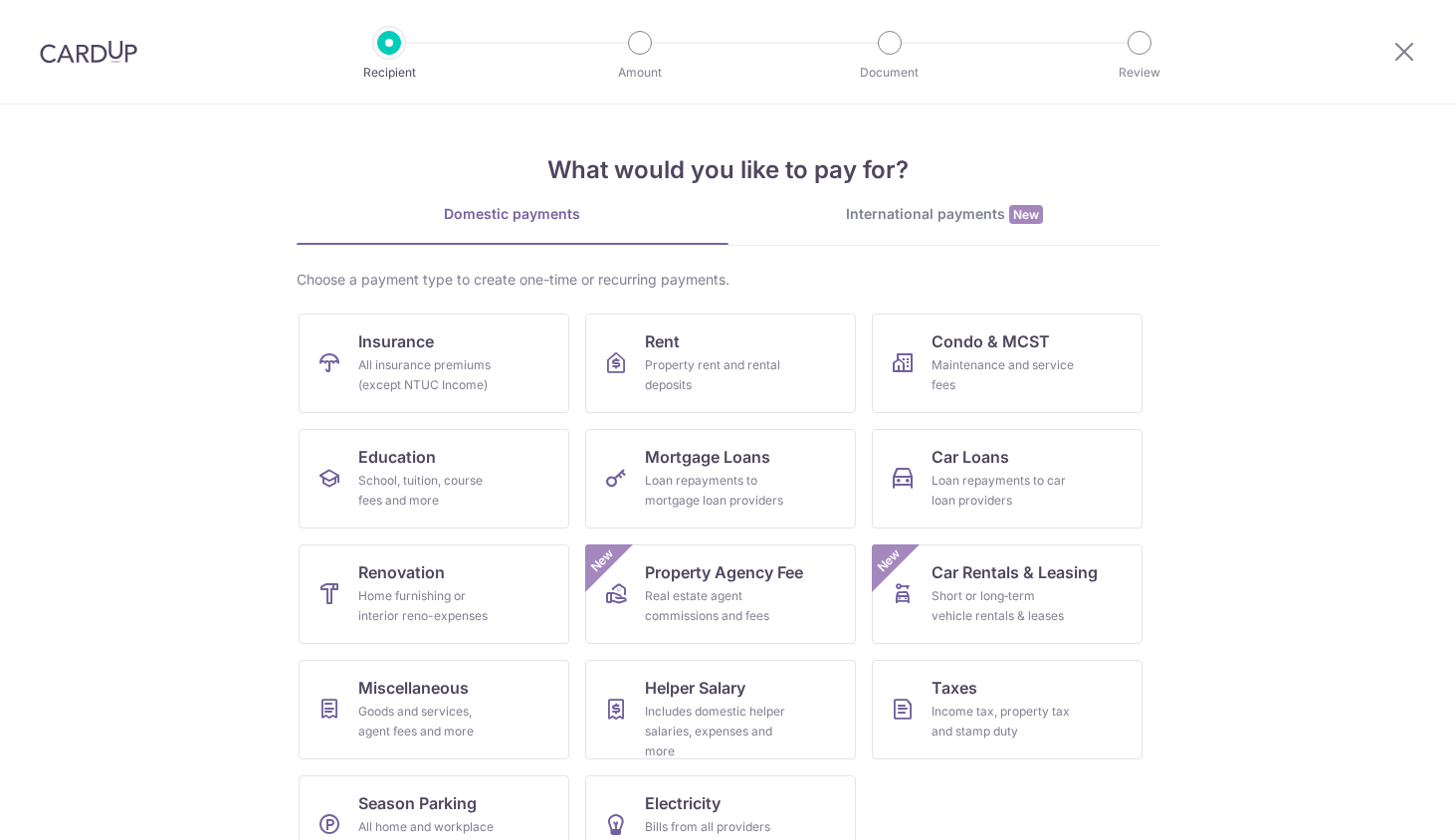 scroll, scrollTop: 0, scrollLeft: 0, axis: both 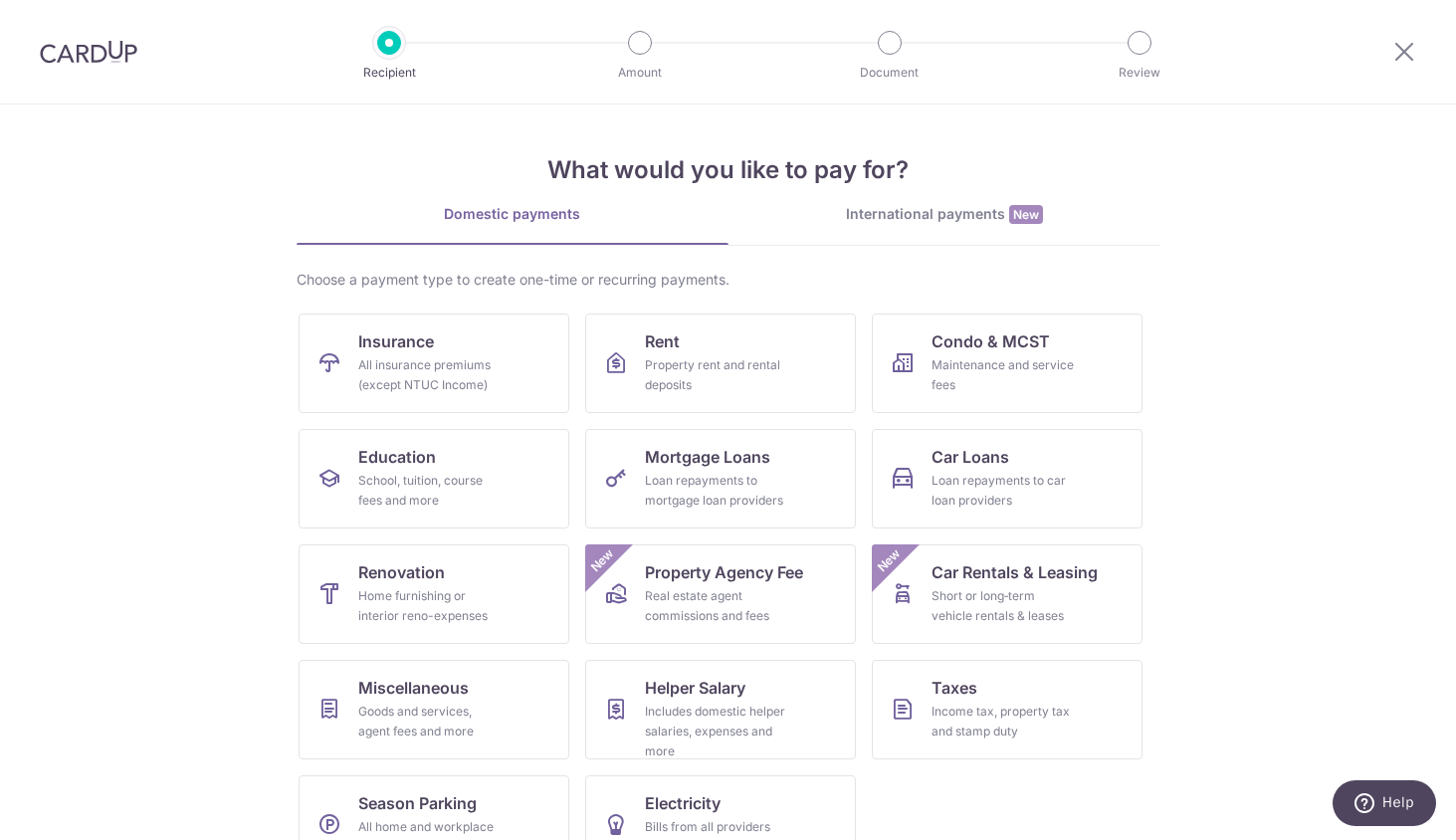 click at bounding box center (89, 52) 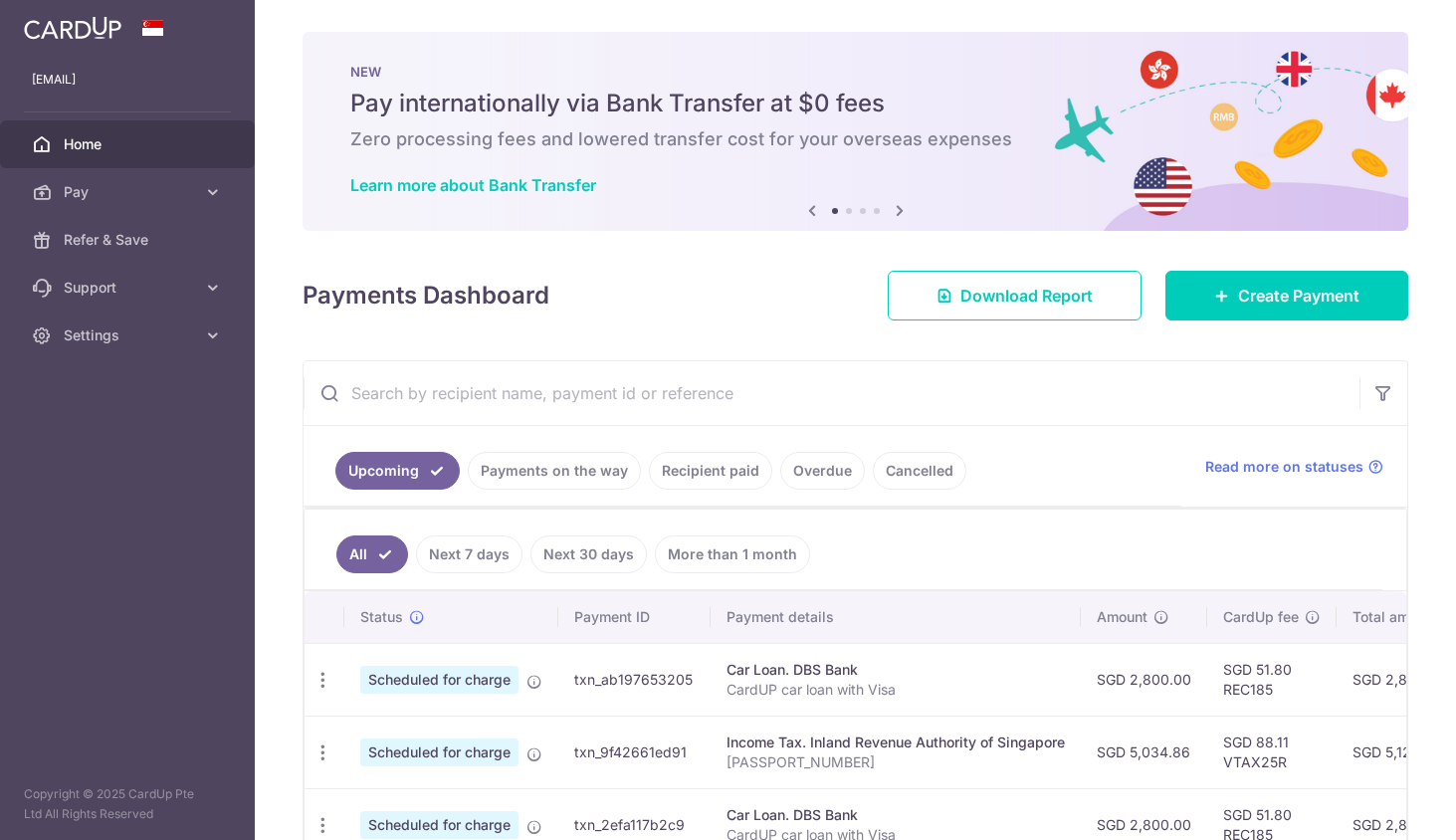 scroll, scrollTop: 0, scrollLeft: 0, axis: both 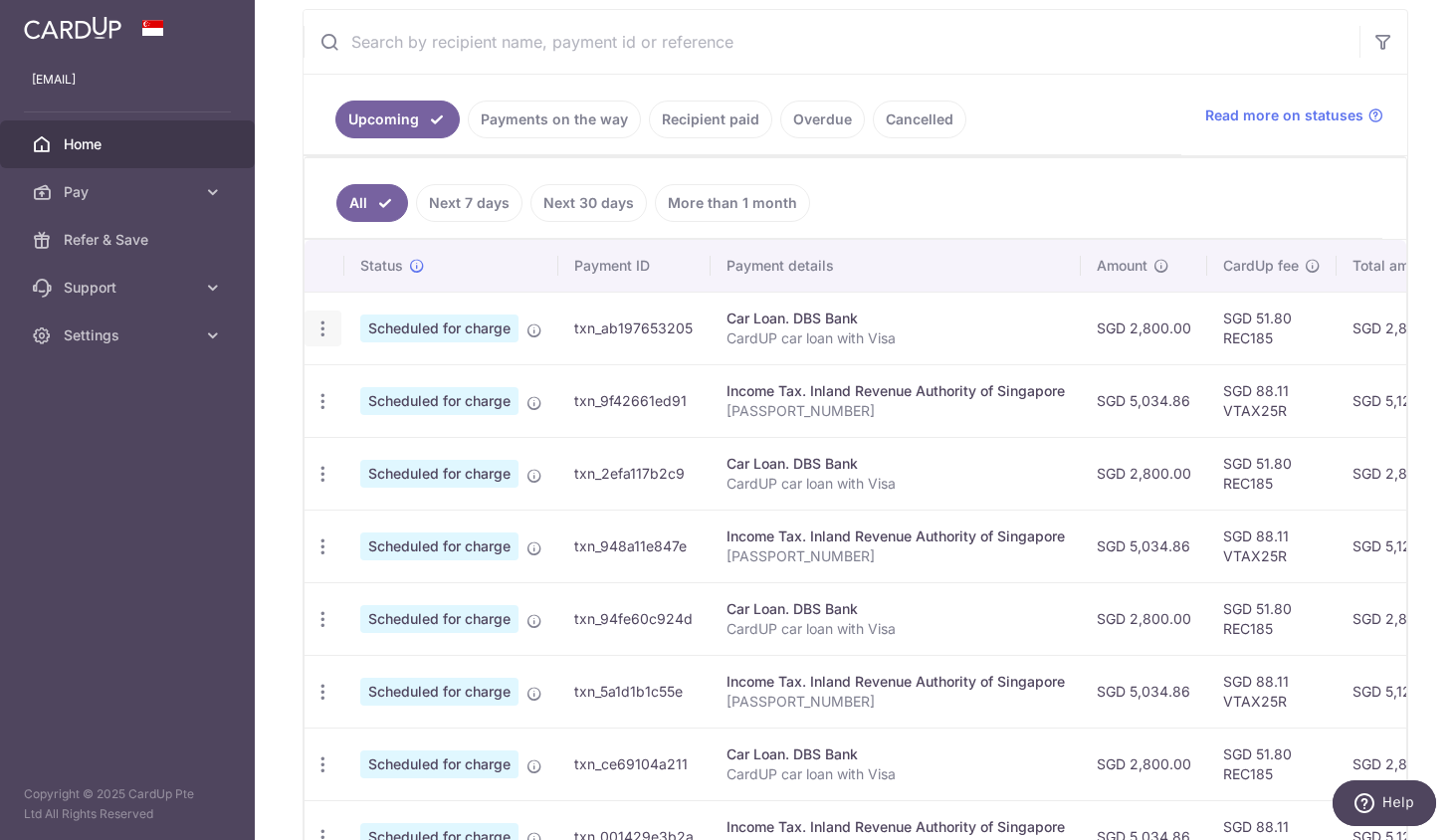 click at bounding box center [322, 328] 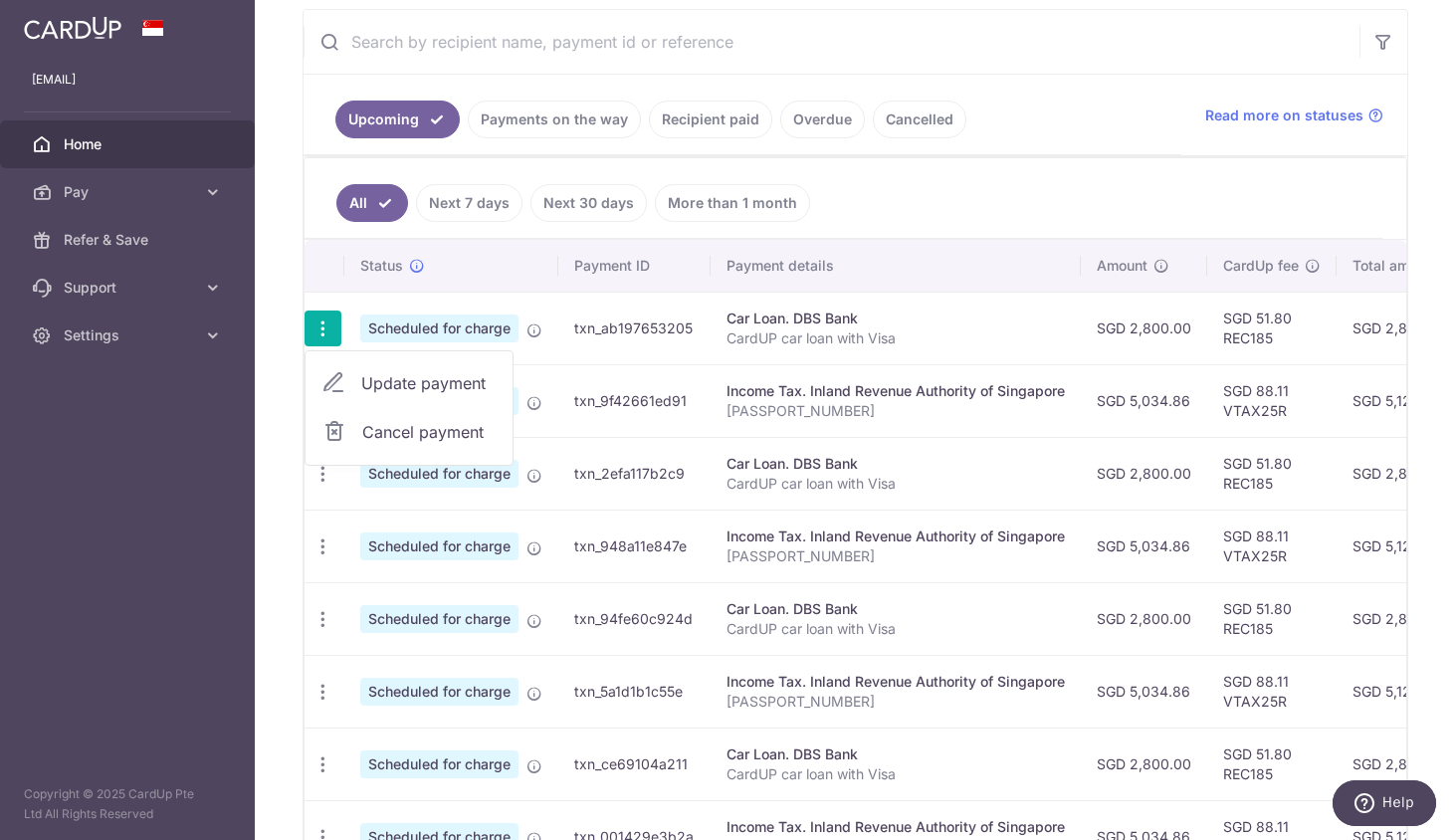 click on "Update payment" at bounding box center (429, 383) 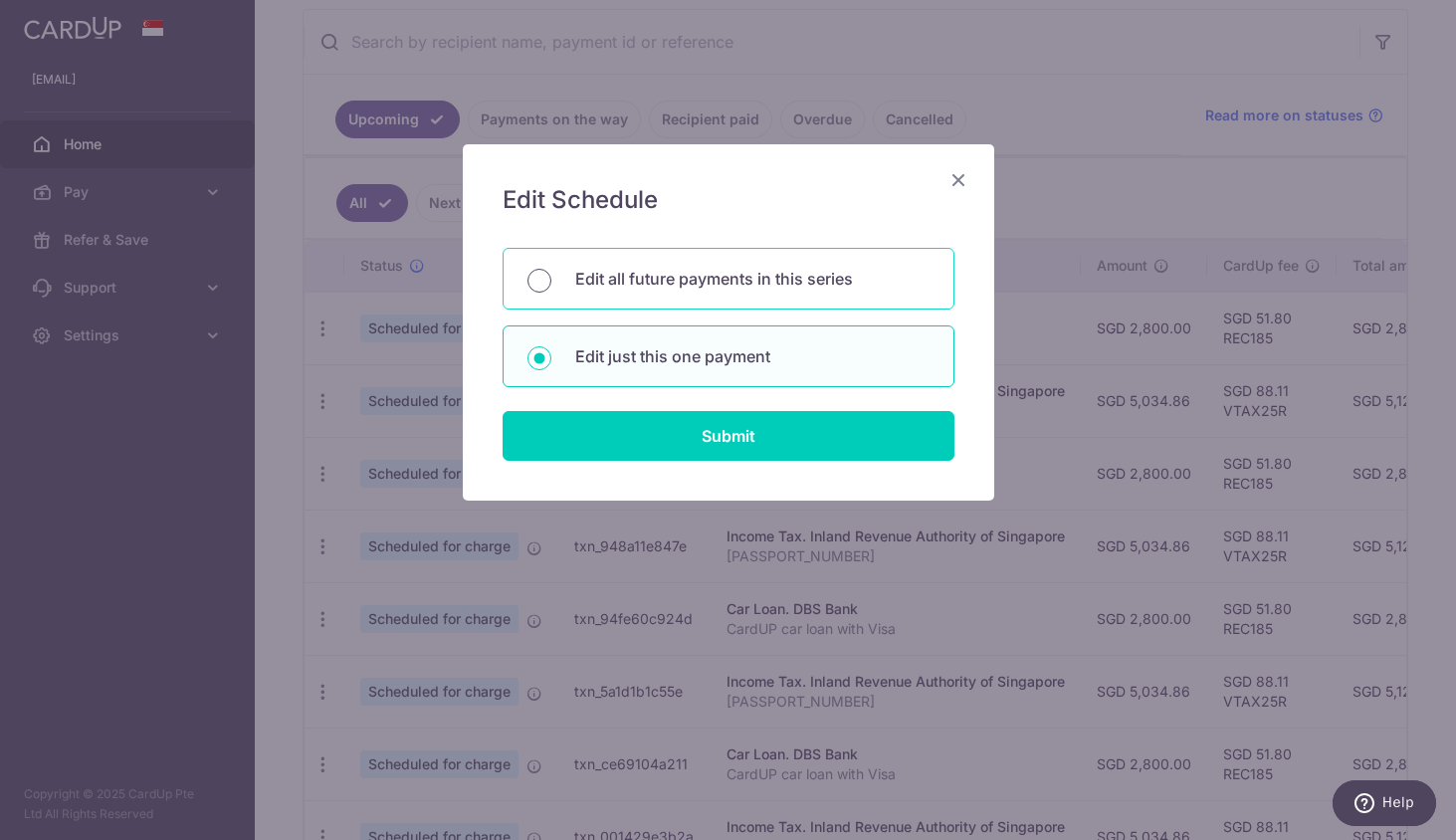 click on "Edit all future payments in this series" at bounding box center [539, 281] 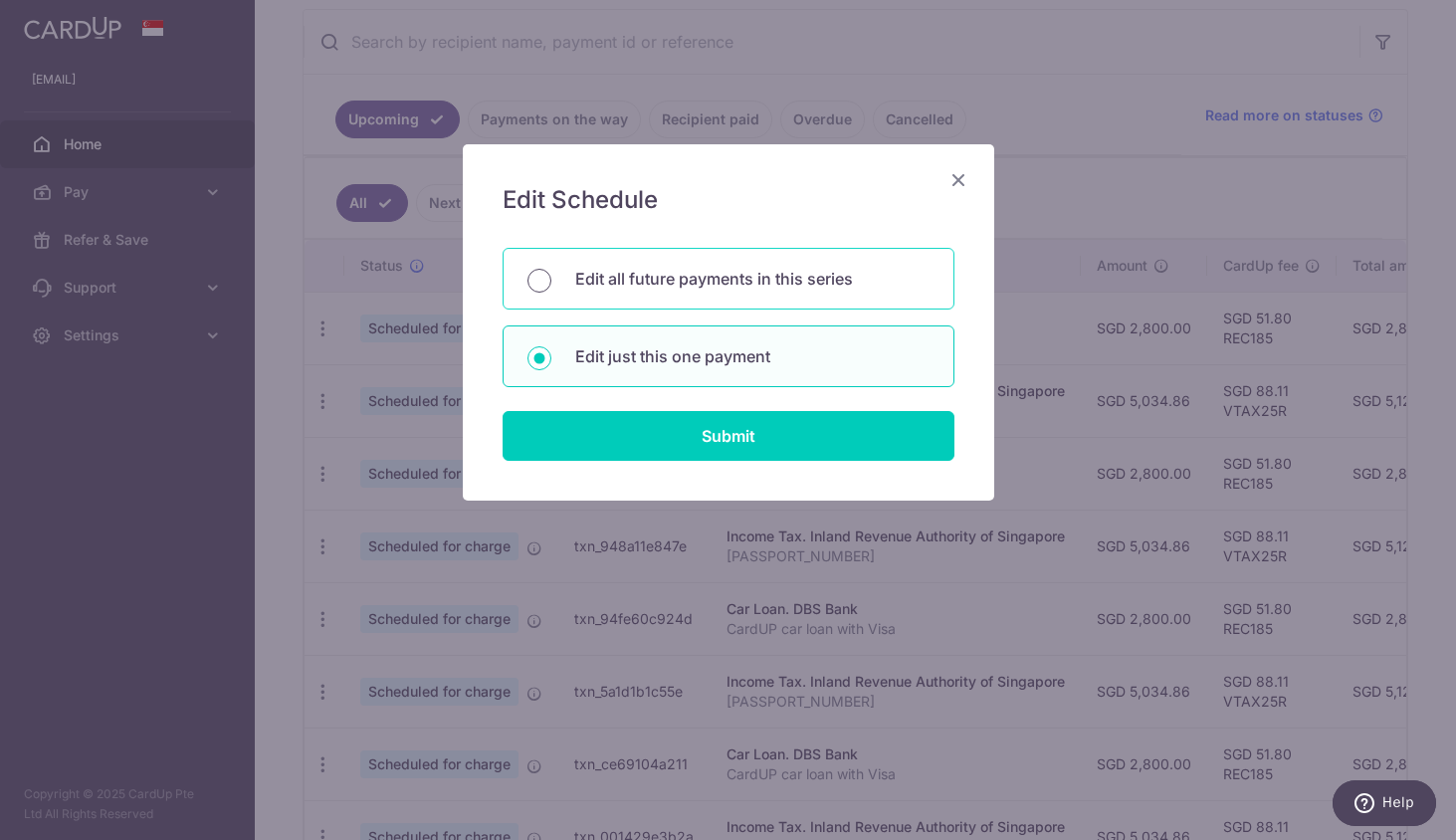 radio on "true" 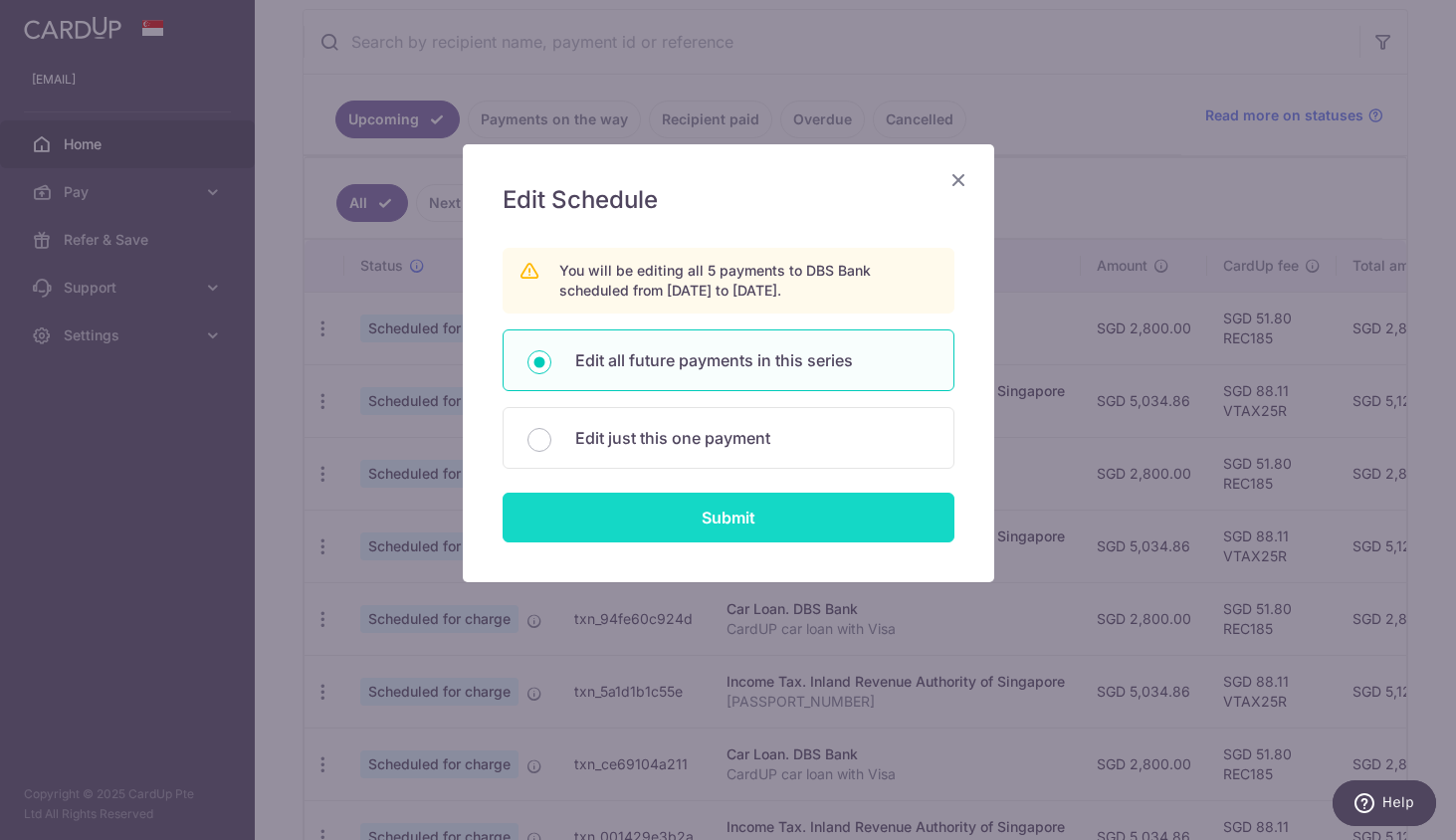 click on "Submit" at bounding box center (728, 518) 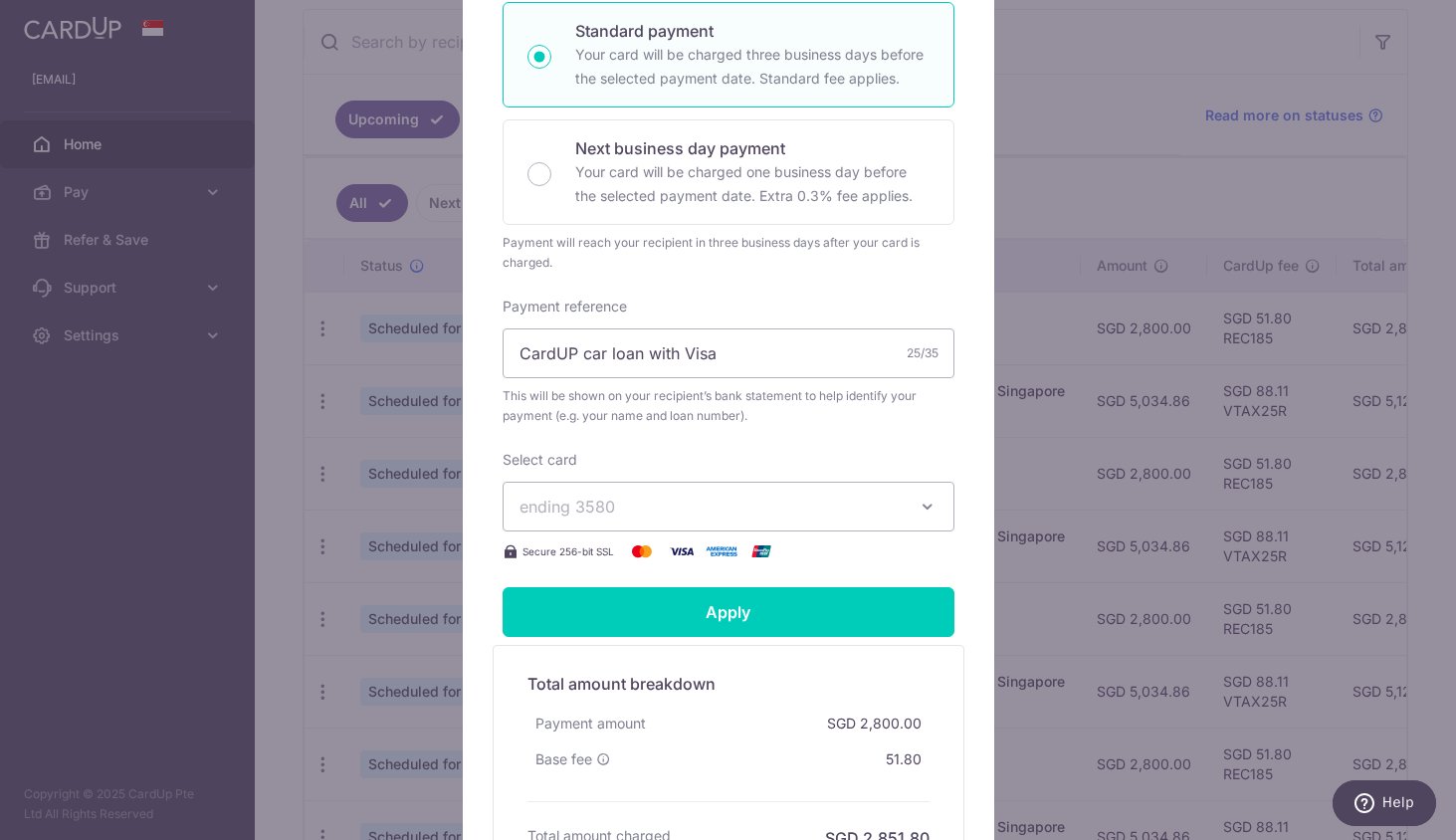 scroll, scrollTop: 426, scrollLeft: 0, axis: vertical 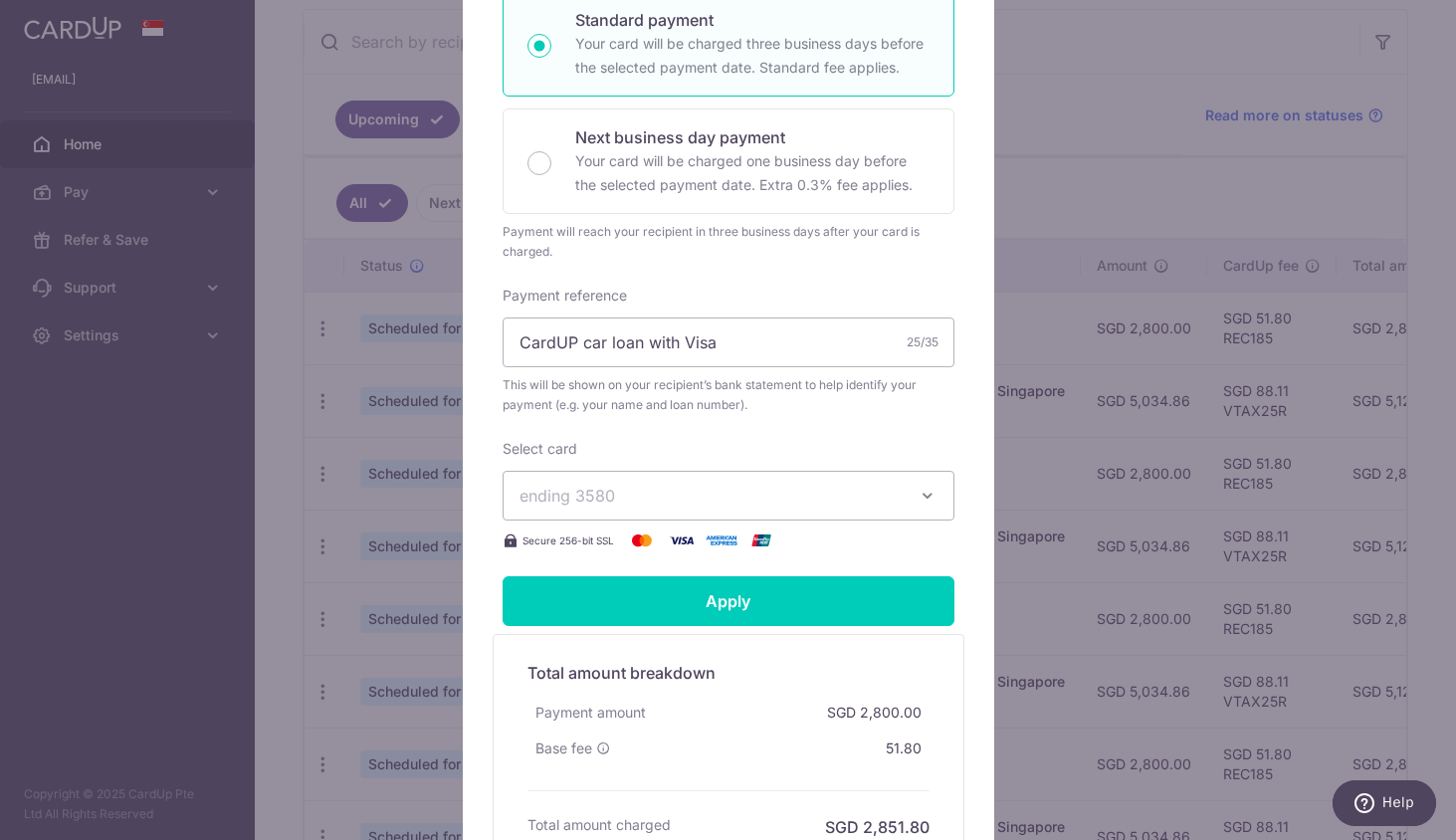 click on "ending 3580" at bounding box center [711, 496] 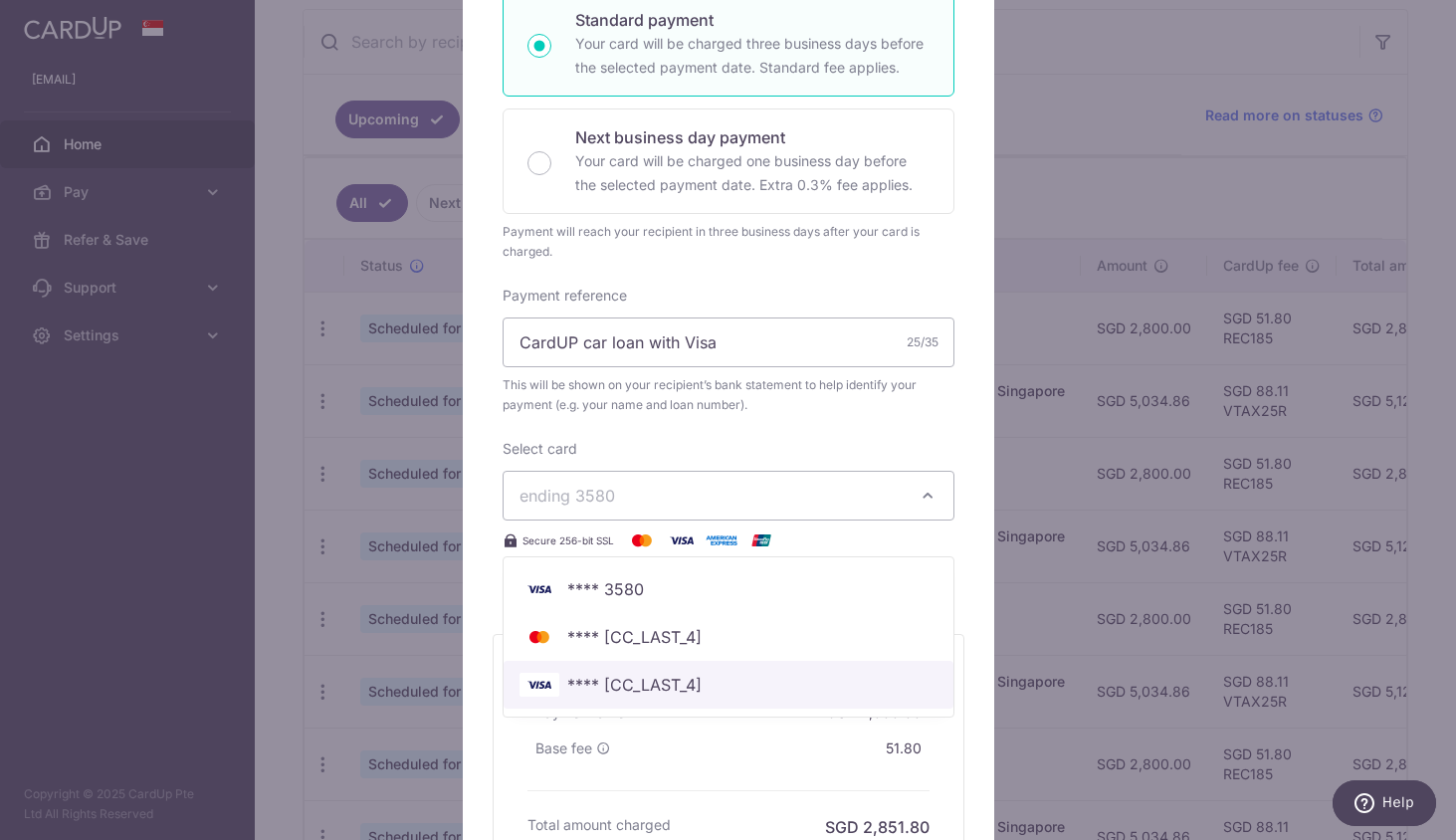click on "**** [LAST_FOUR_DIGITS]" at bounding box center [728, 685] 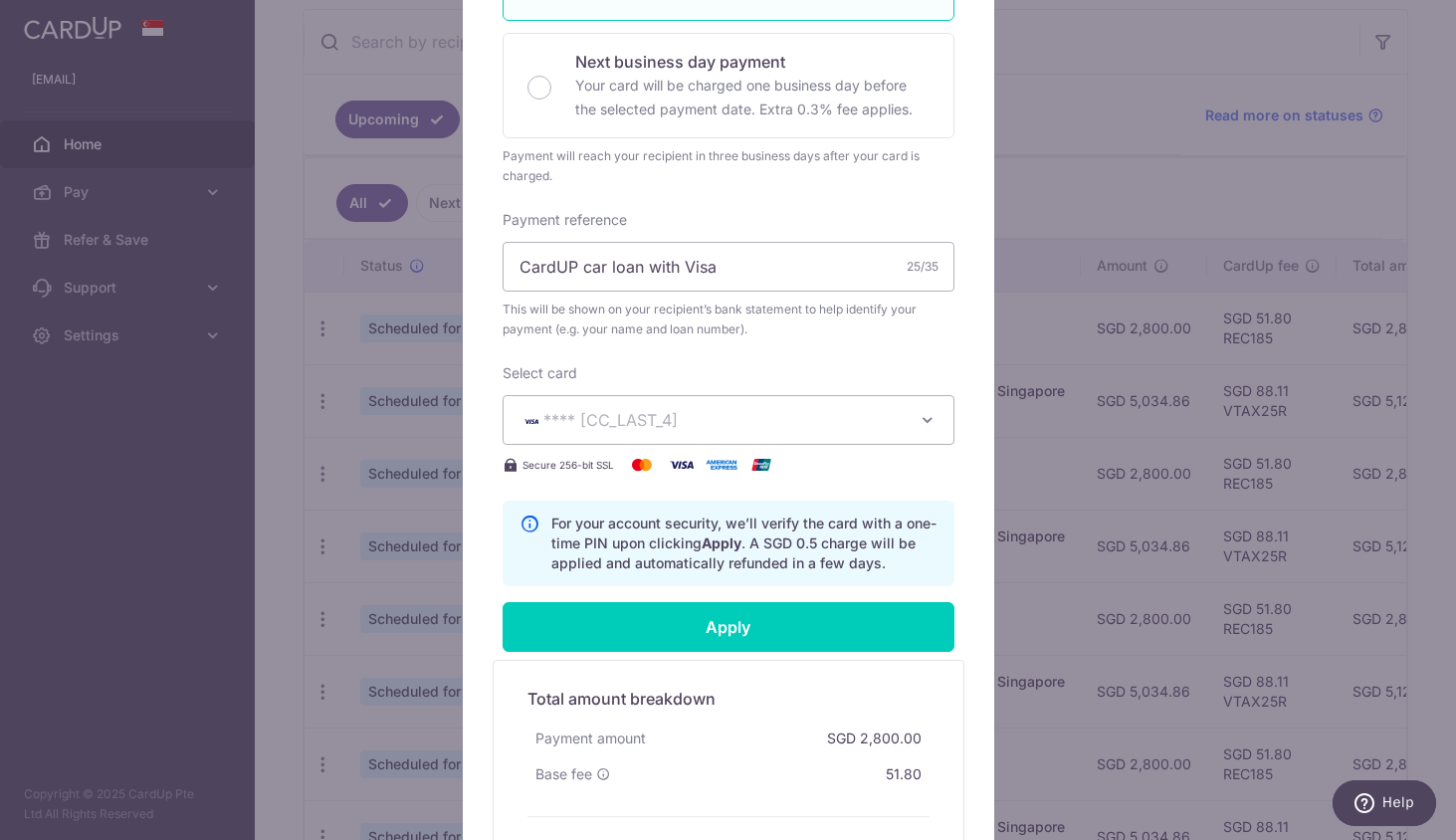 scroll, scrollTop: 498, scrollLeft: 0, axis: vertical 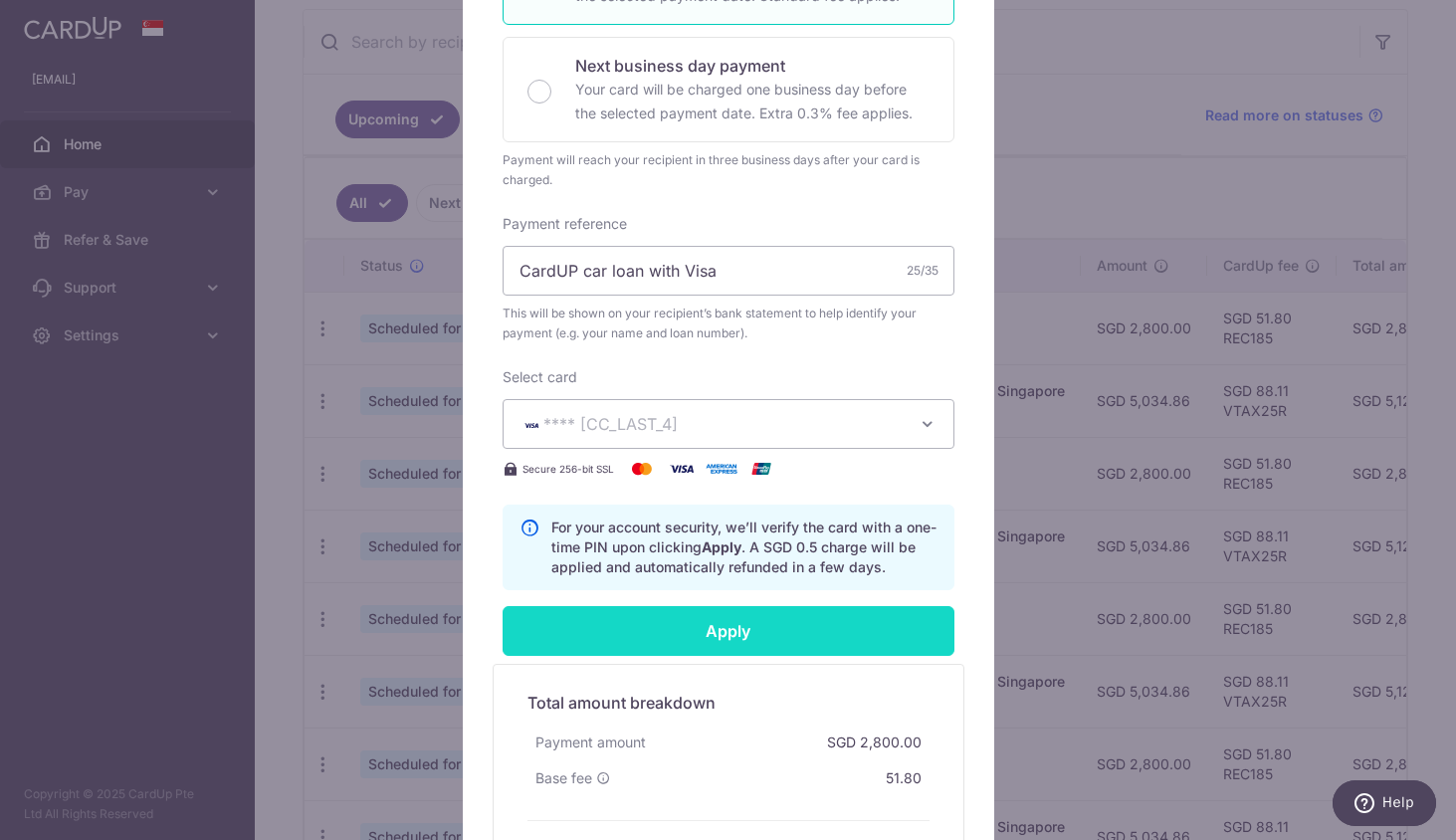 click on "Apply" at bounding box center [728, 631] 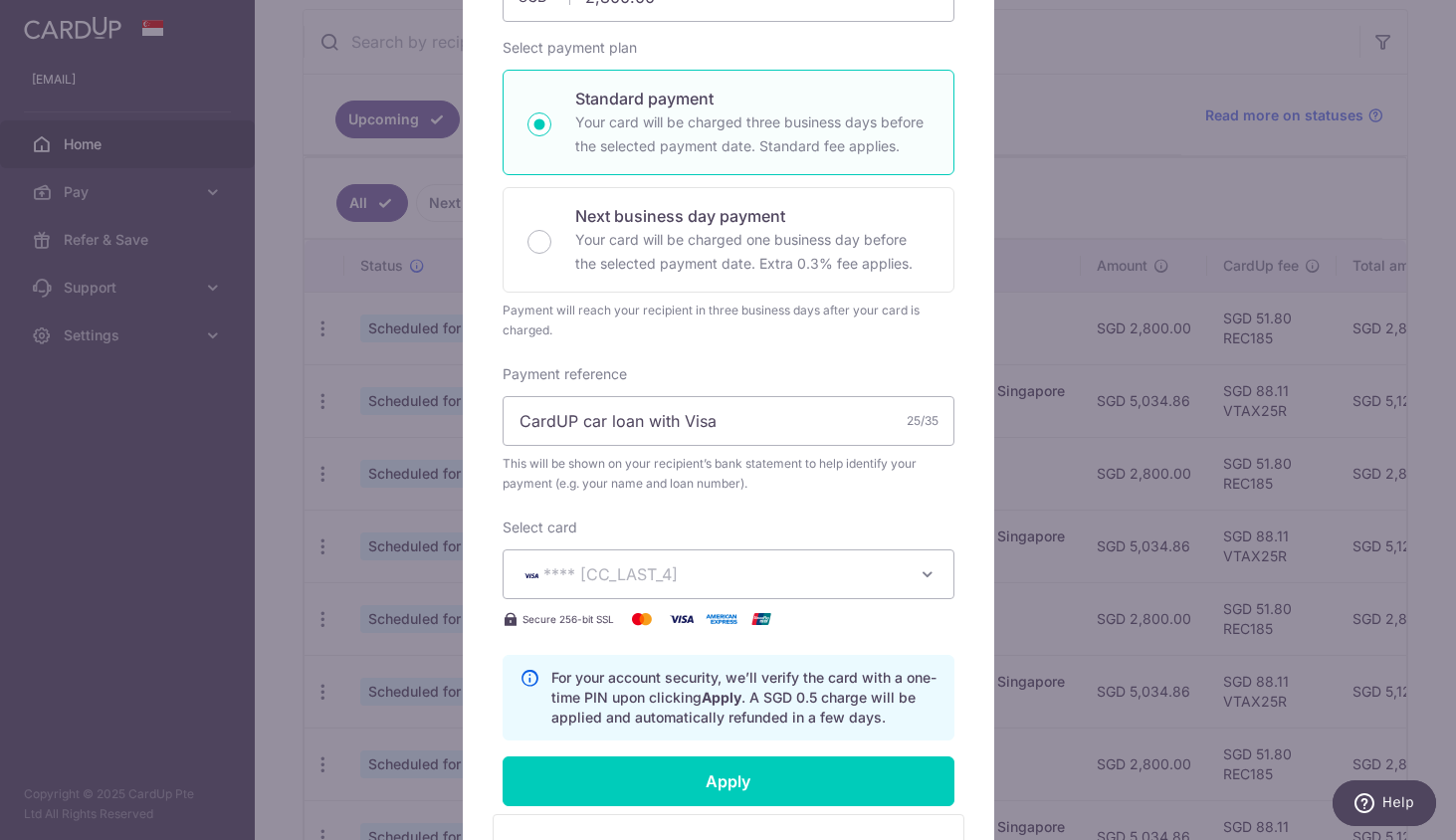 scroll, scrollTop: 341, scrollLeft: 0, axis: vertical 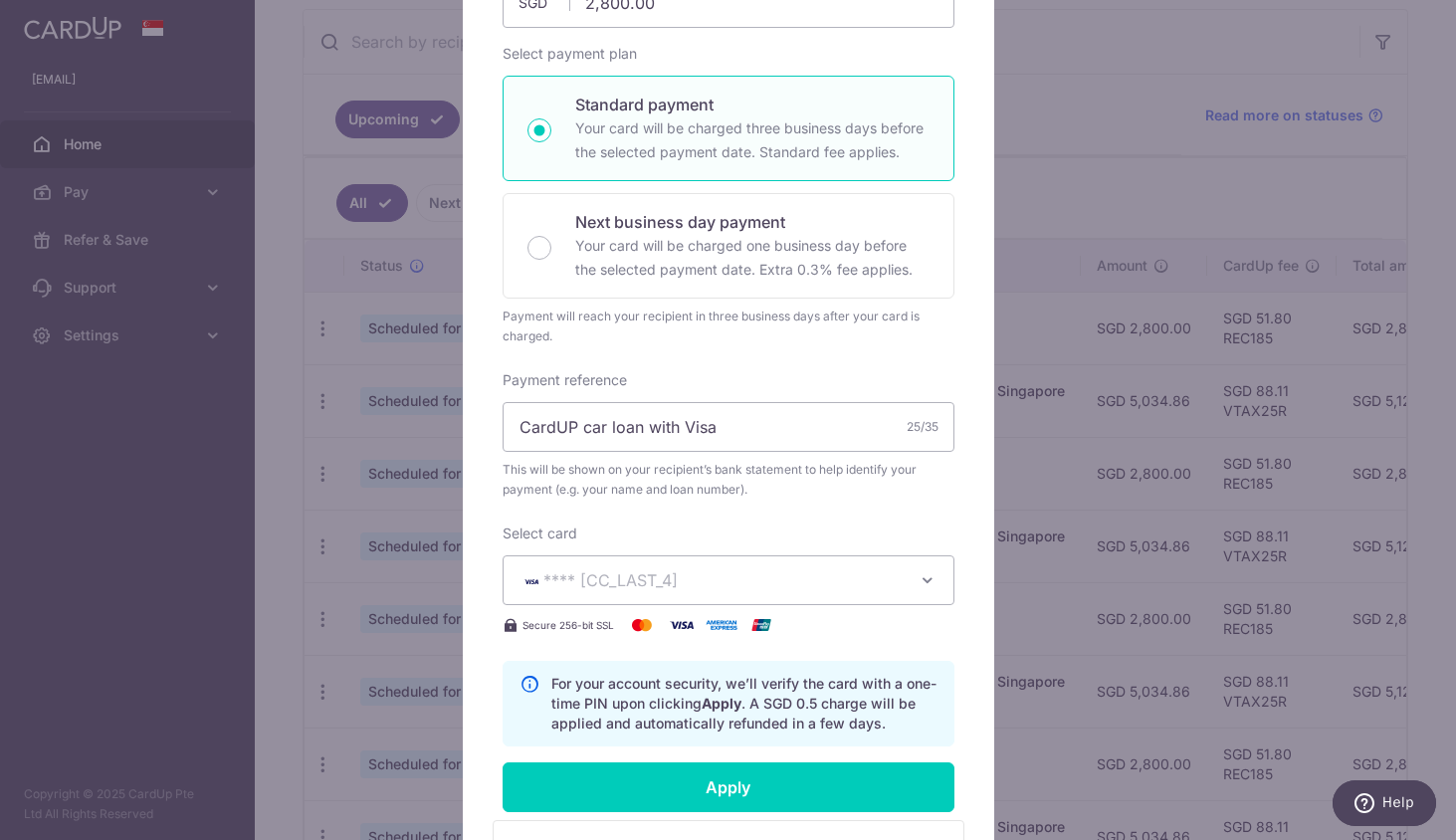 type on "Successfully Applied" 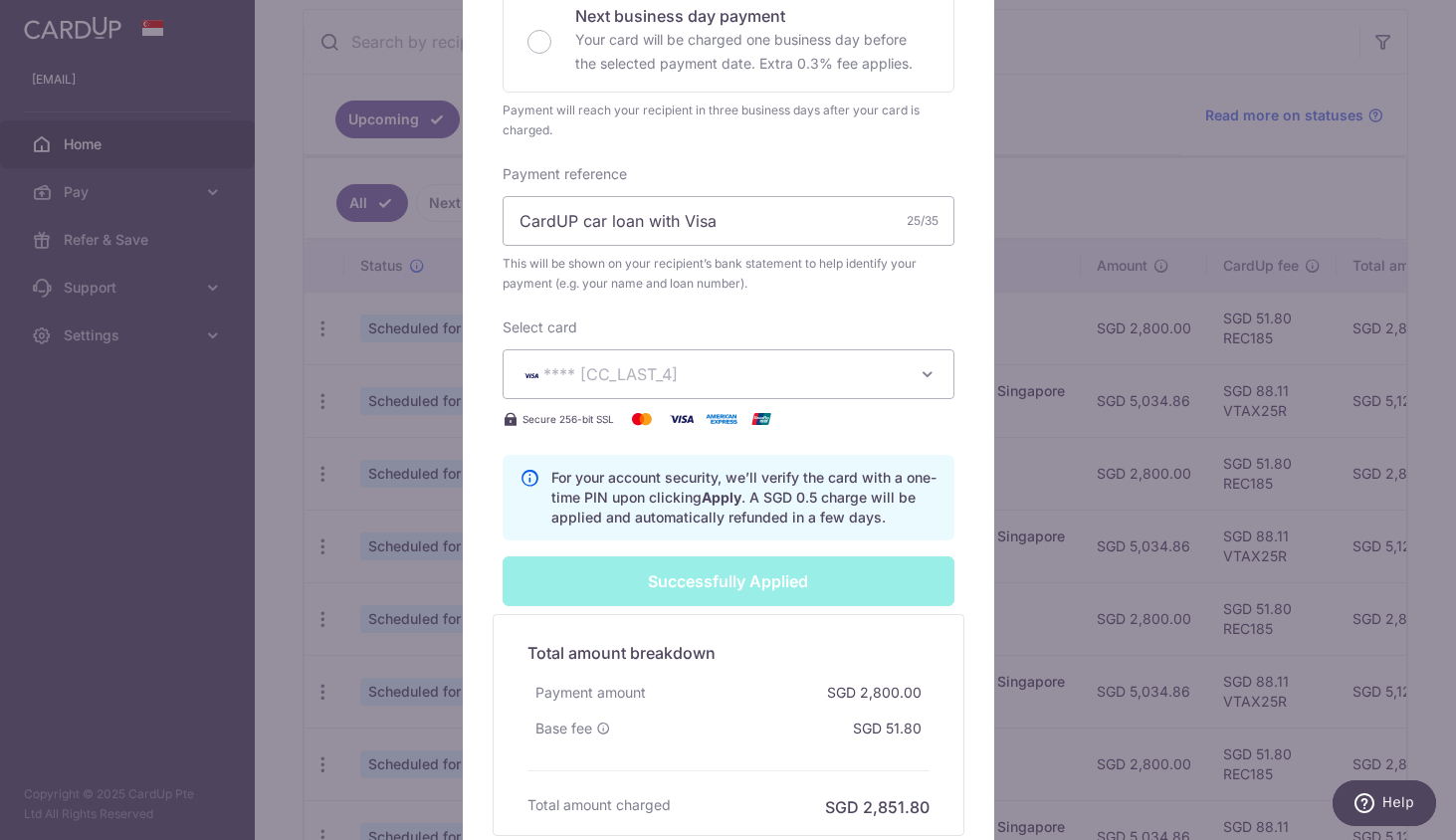 scroll, scrollTop: 0, scrollLeft: 0, axis: both 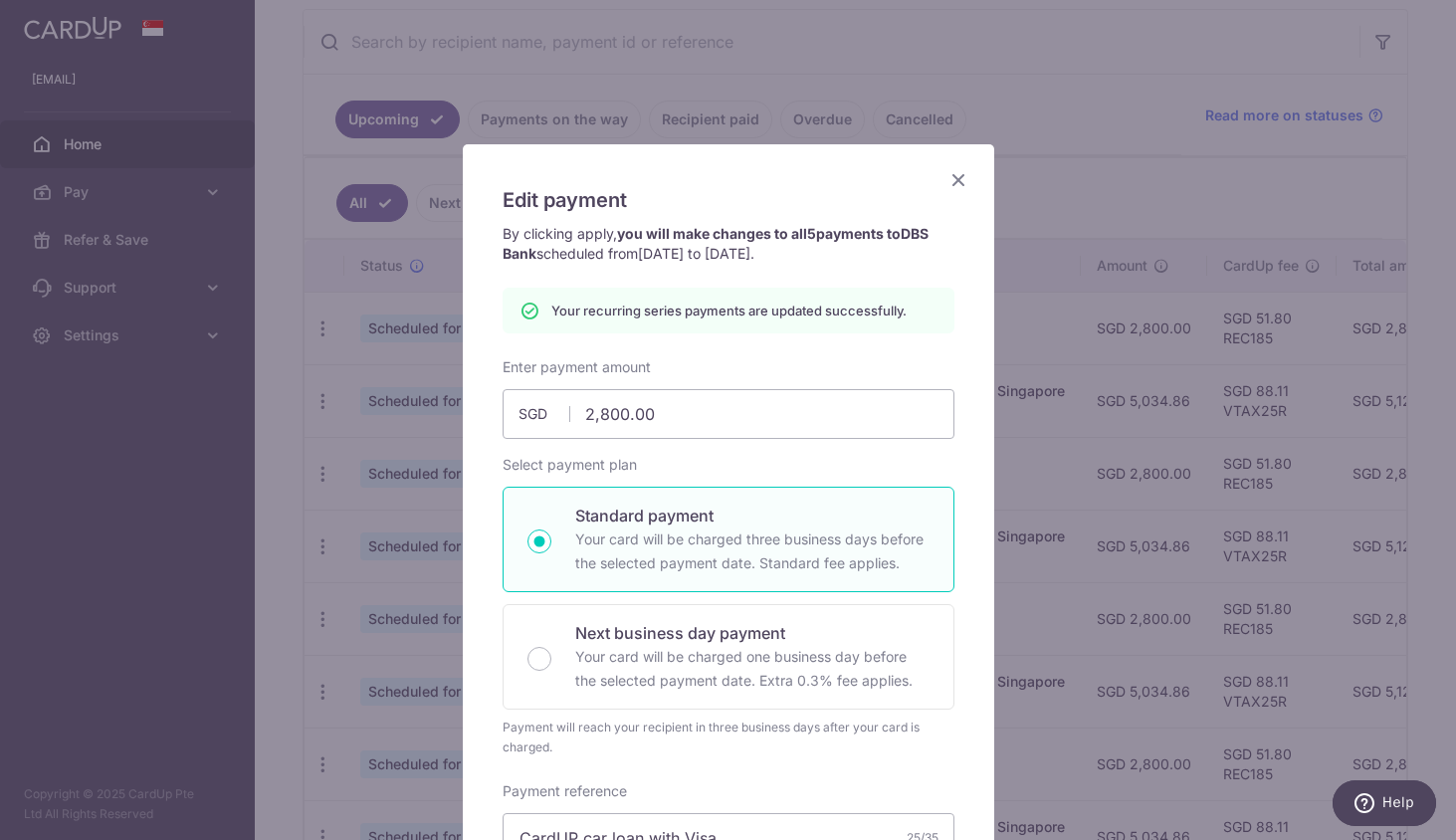 click at bounding box center [958, 179] 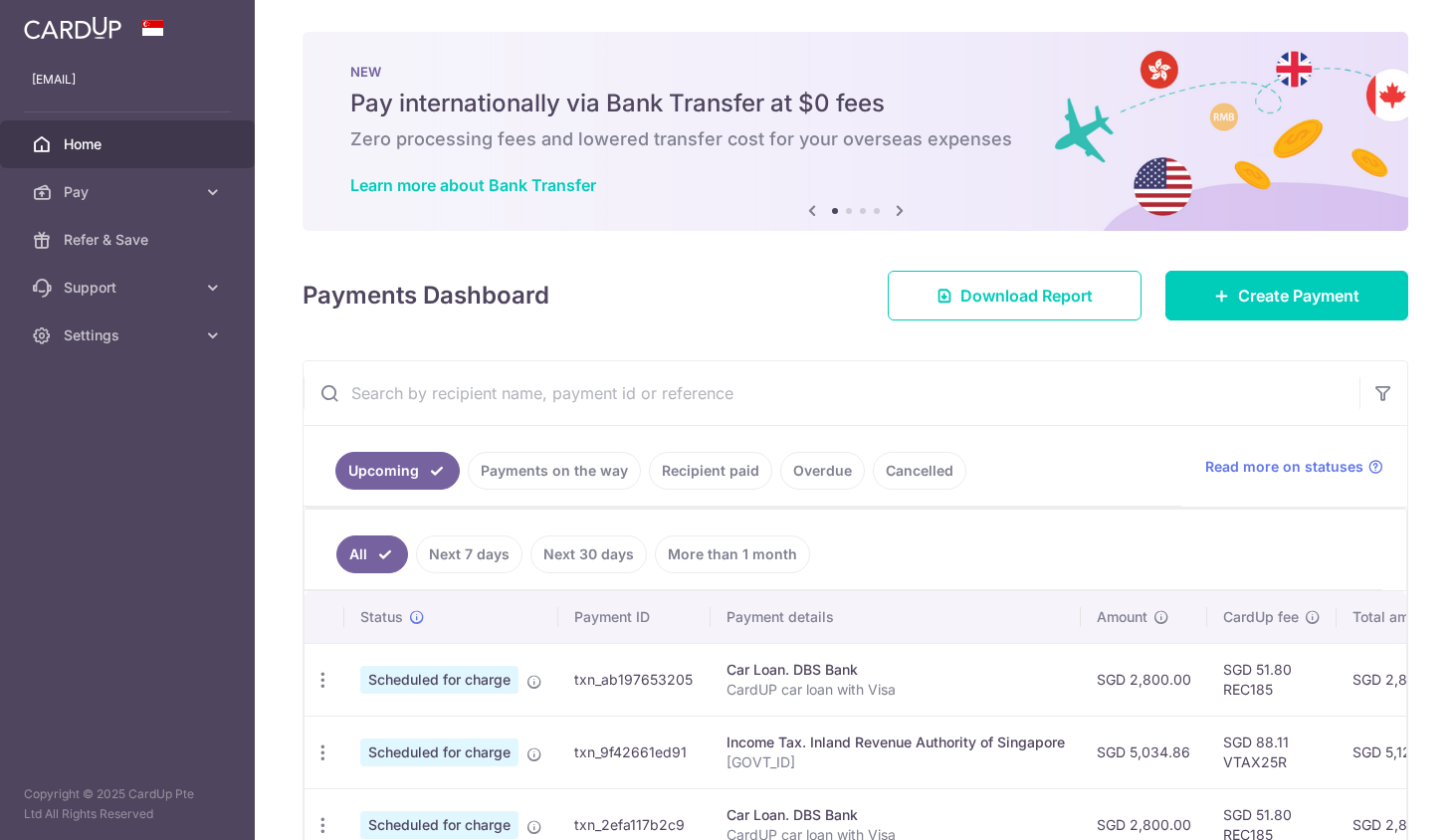 scroll, scrollTop: 0, scrollLeft: 0, axis: both 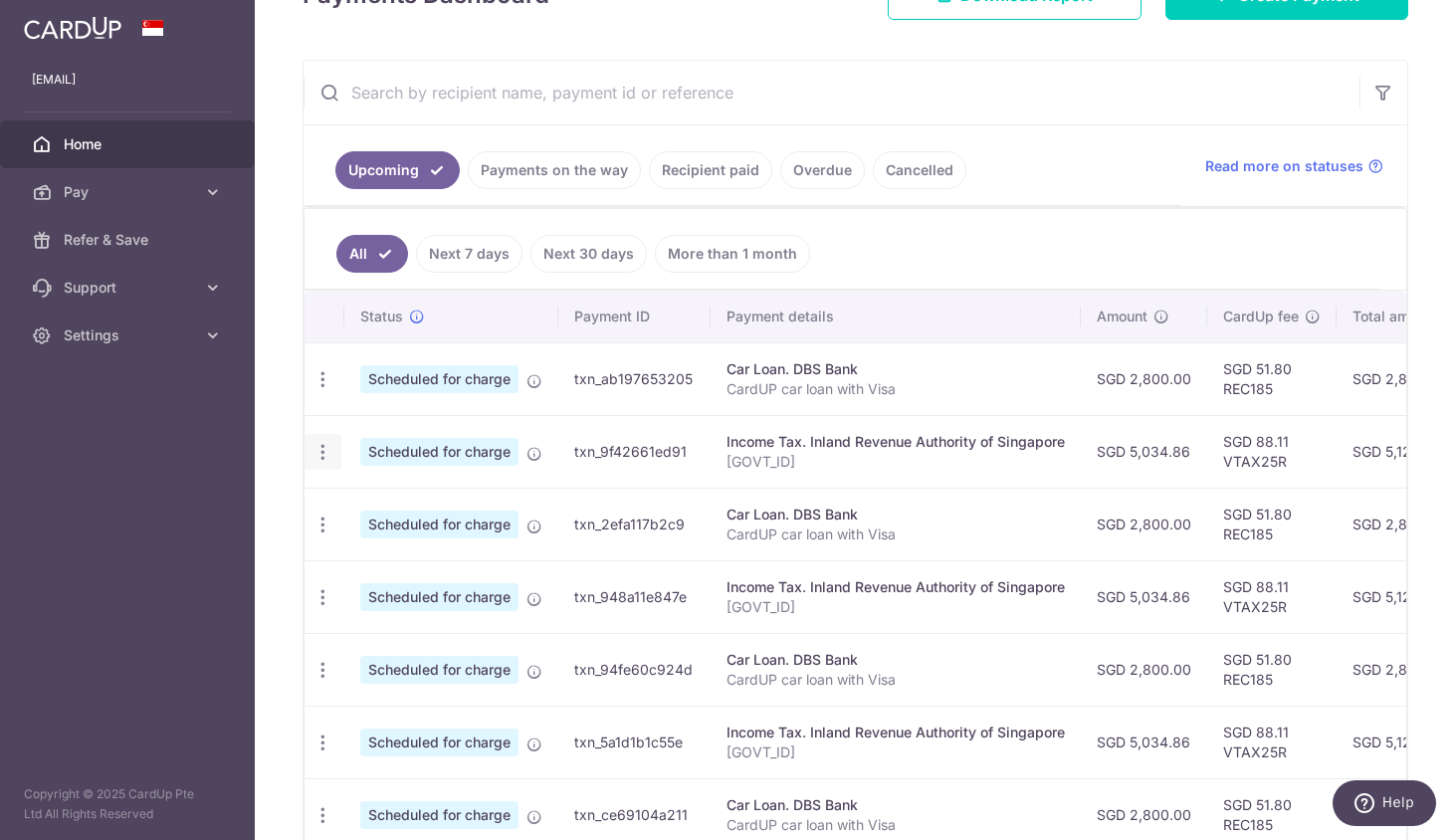 click at bounding box center [322, 379] 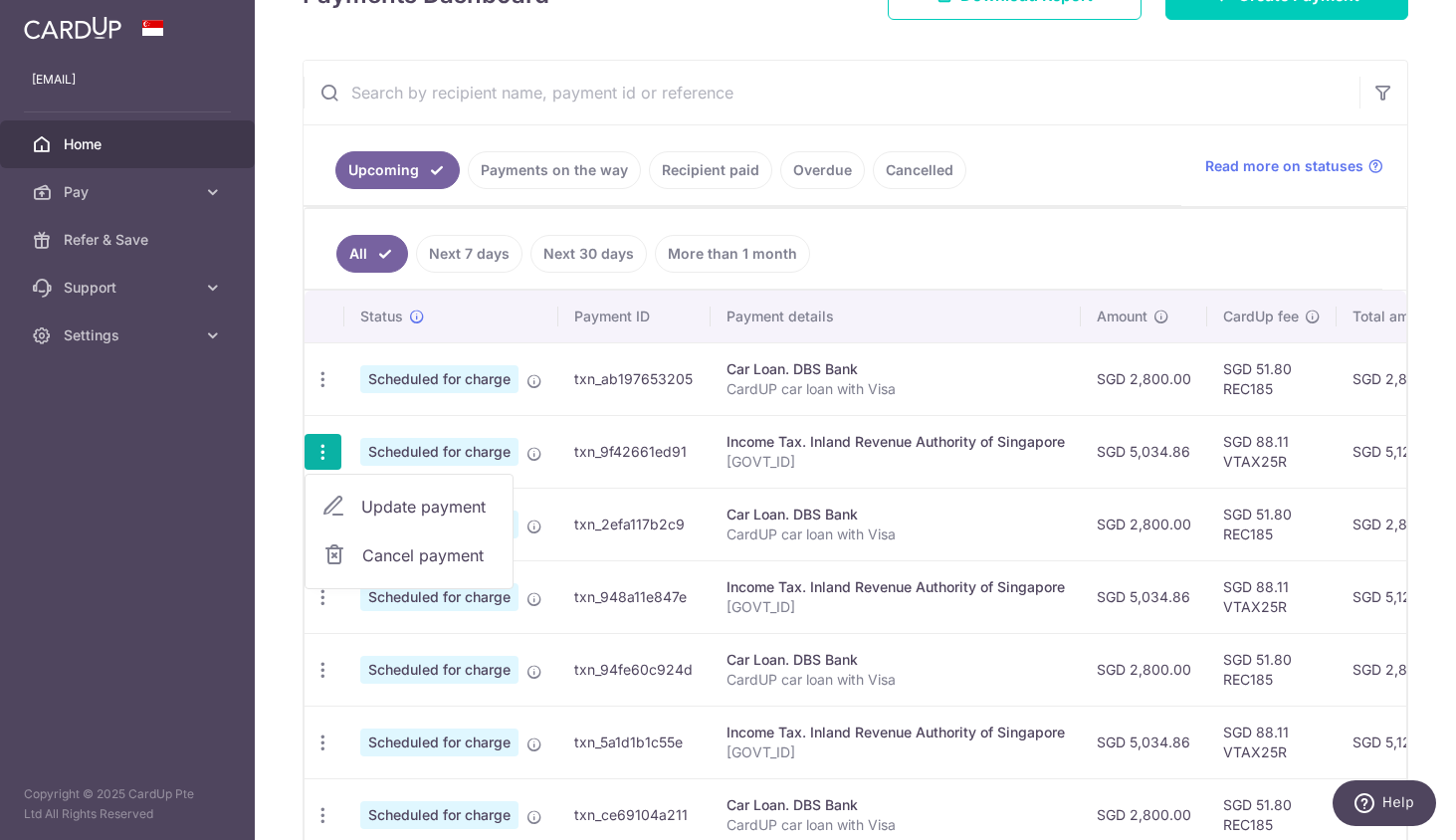 click on "Update payment" at bounding box center (429, 507) 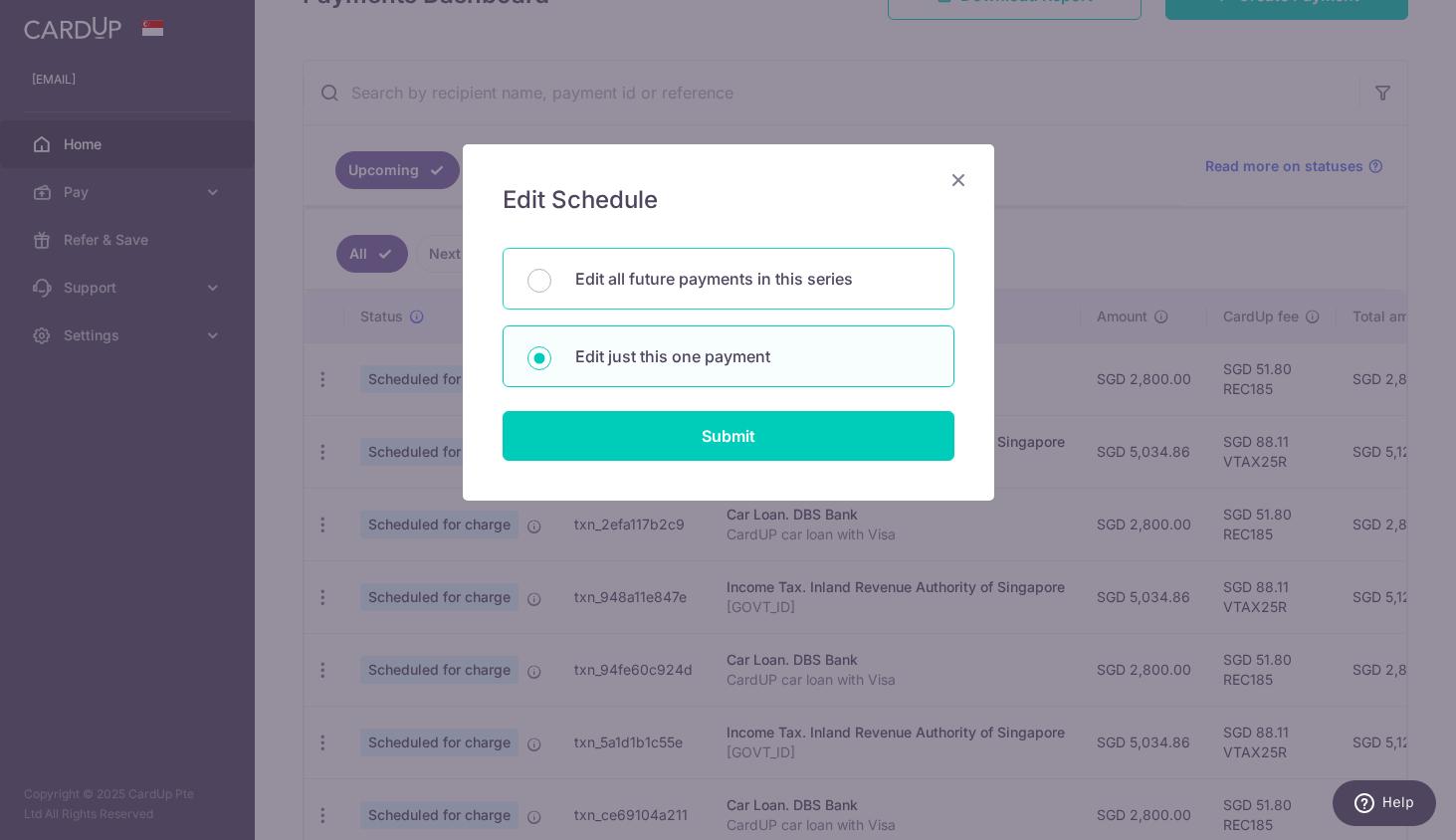 click on "Edit all future payments in this series" at bounding box center (728, 279) 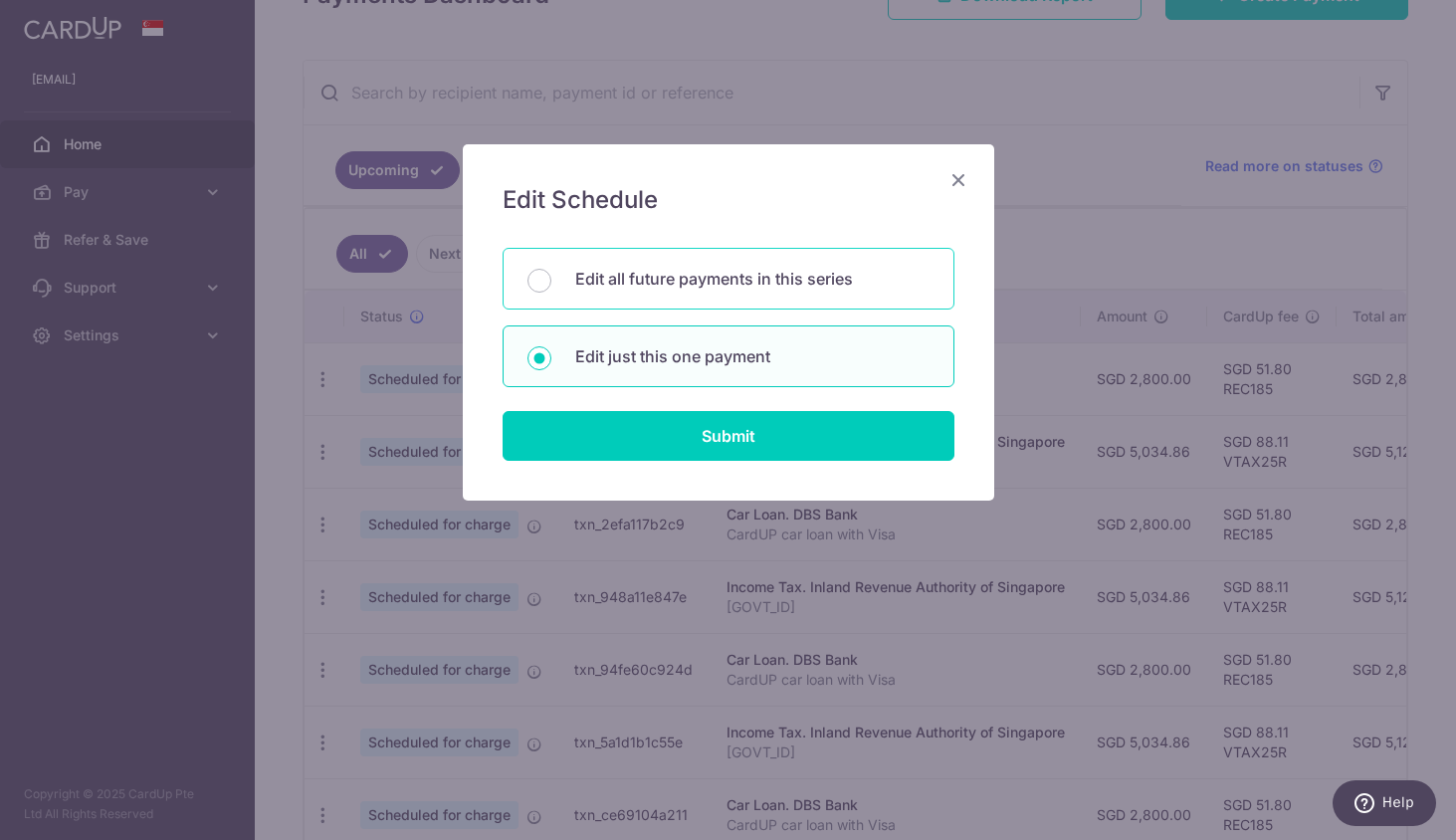 radio on "true" 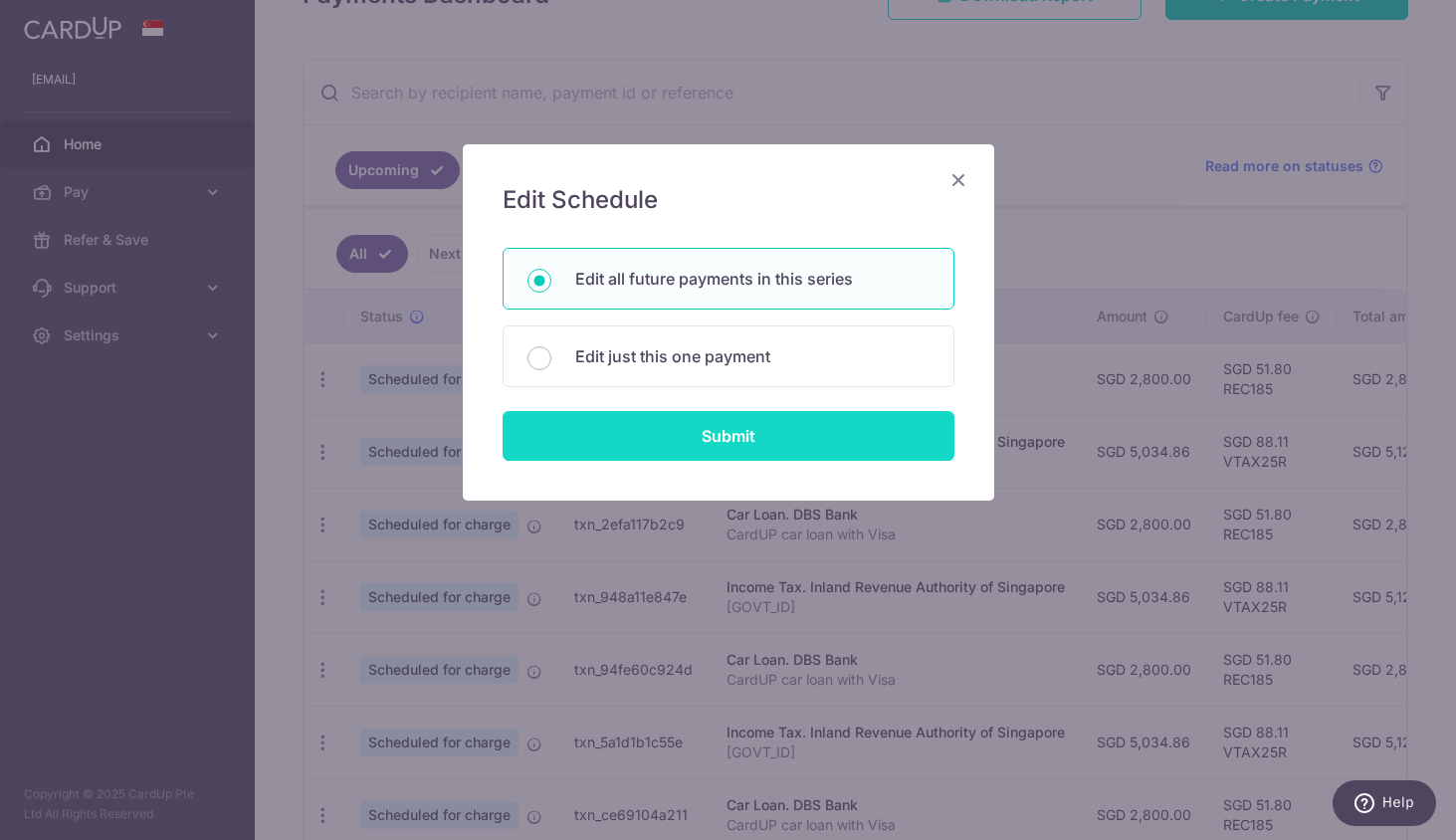 click on "Submit" at bounding box center [728, 436] 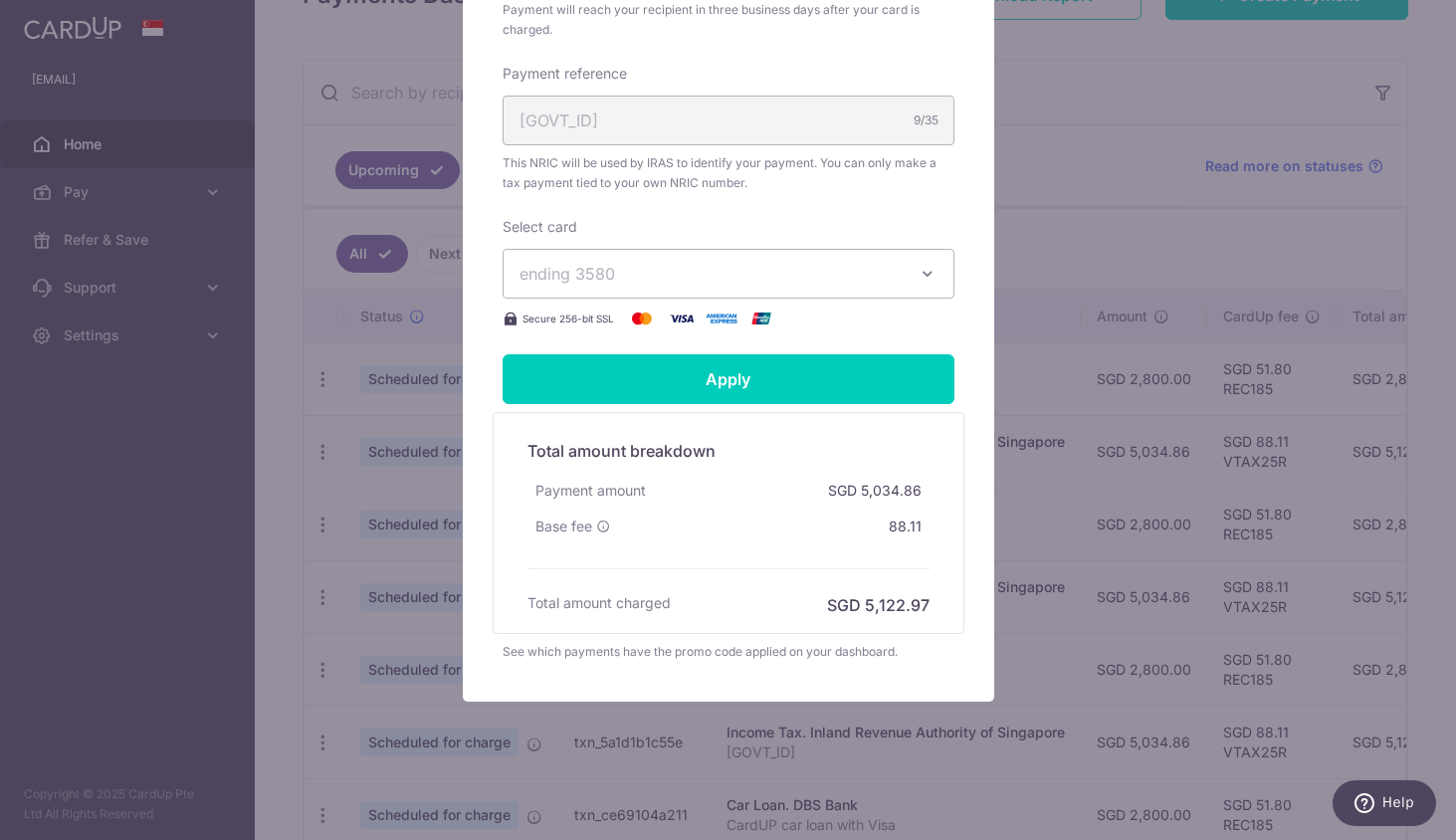 scroll, scrollTop: 674, scrollLeft: 0, axis: vertical 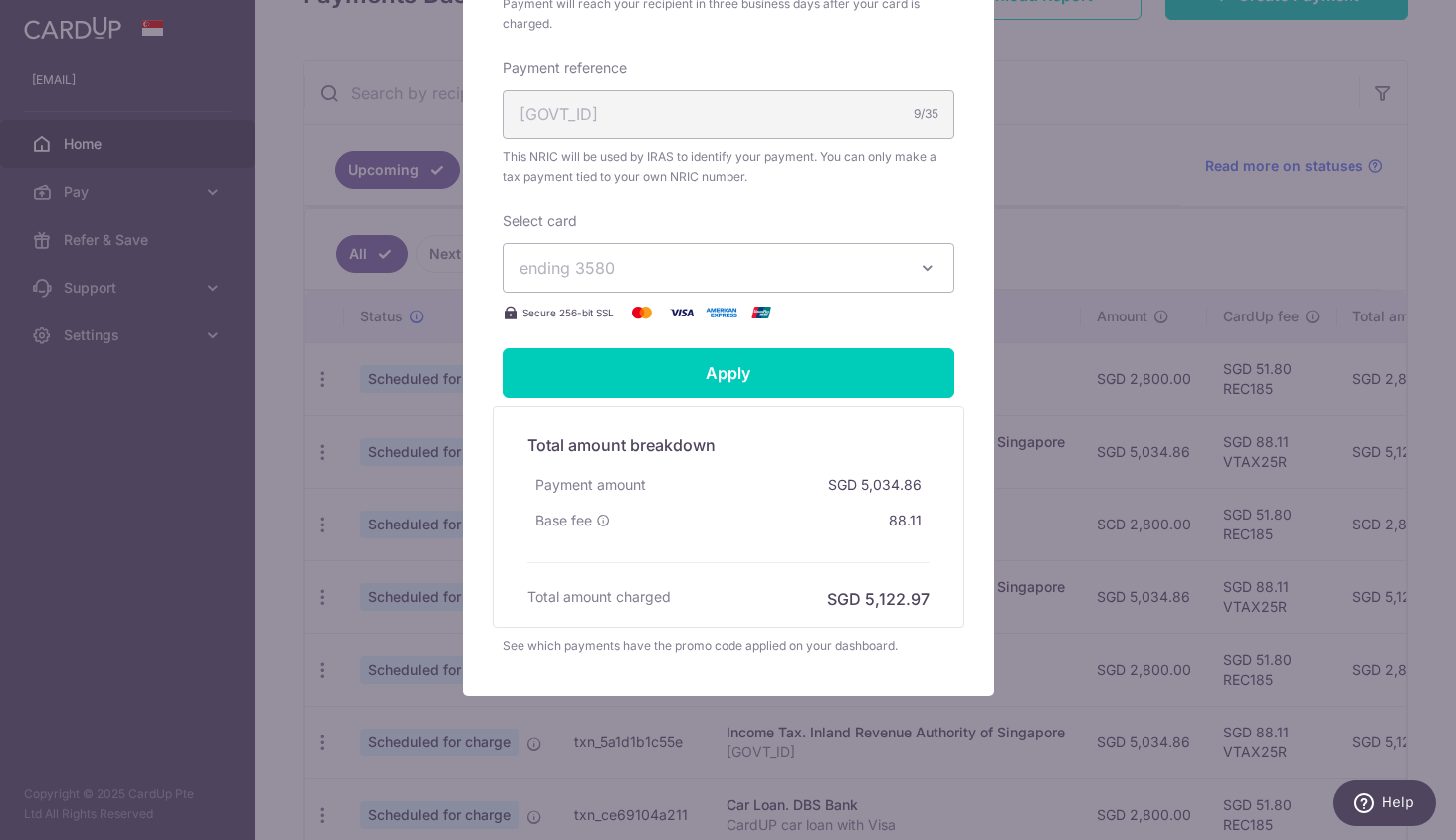 click at bounding box center [928, 268] 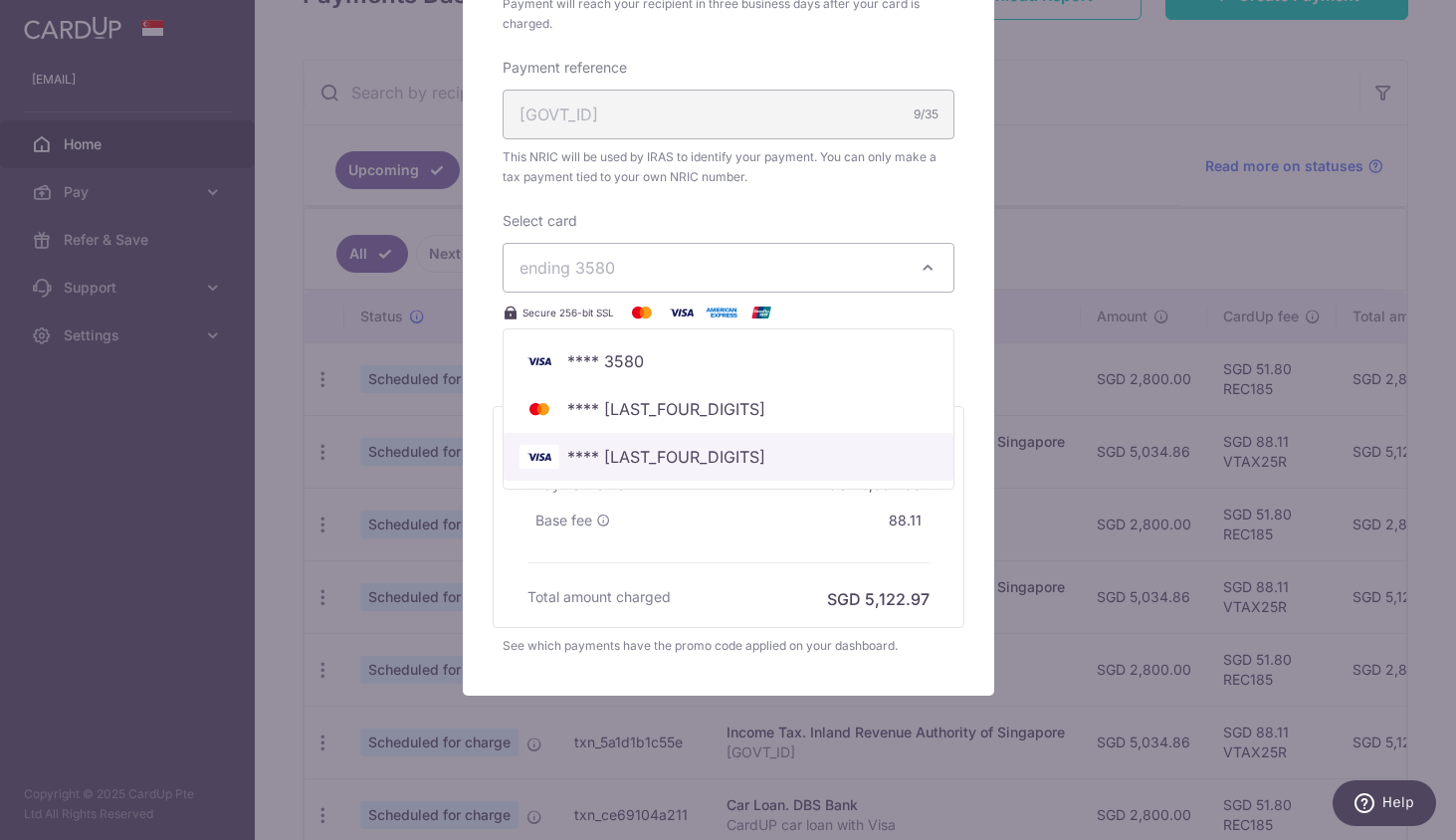 click on "**** [LAST_FOUR_DIGITS]" at bounding box center [728, 457] 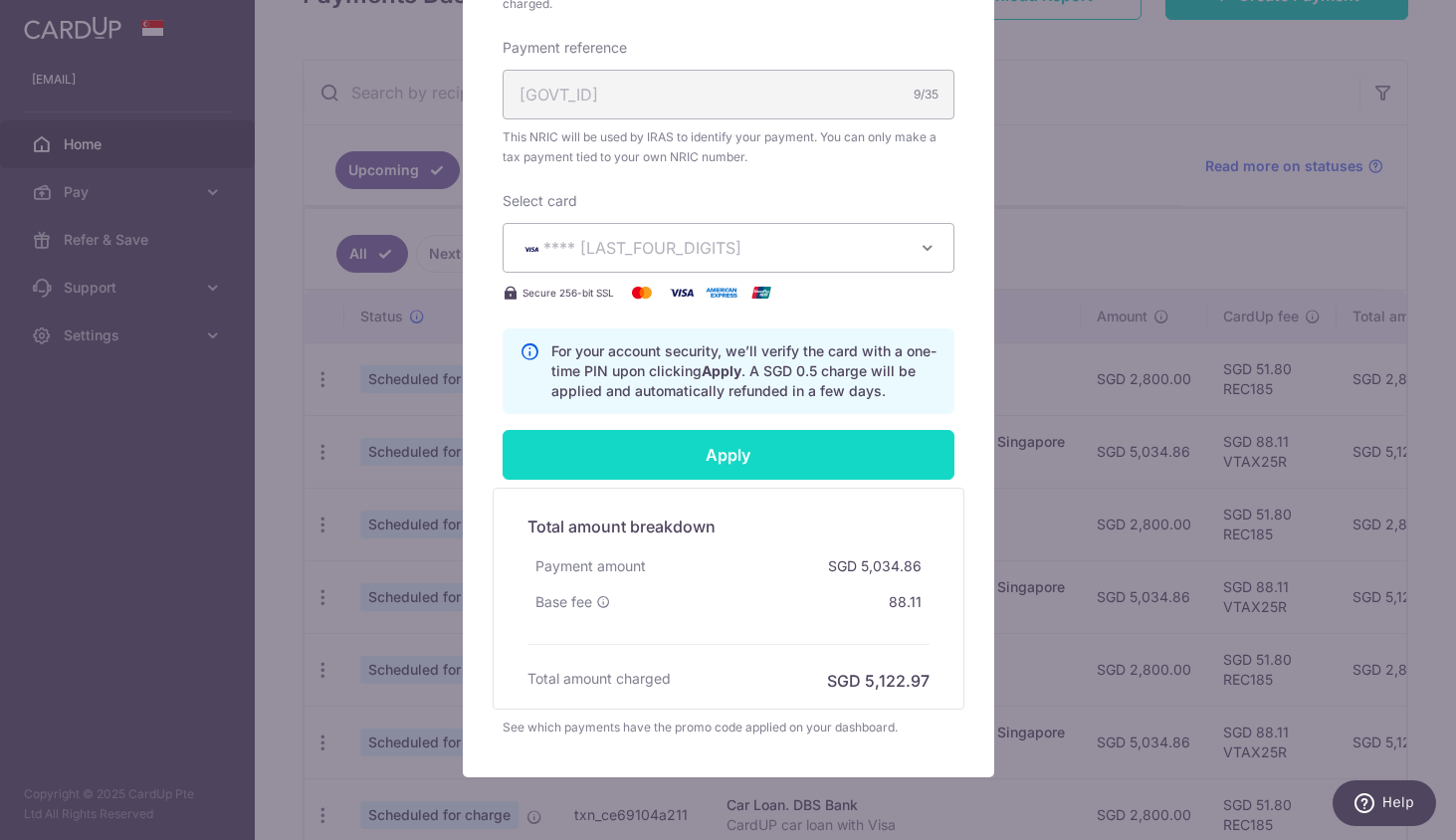 click on "Apply" at bounding box center [728, 455] 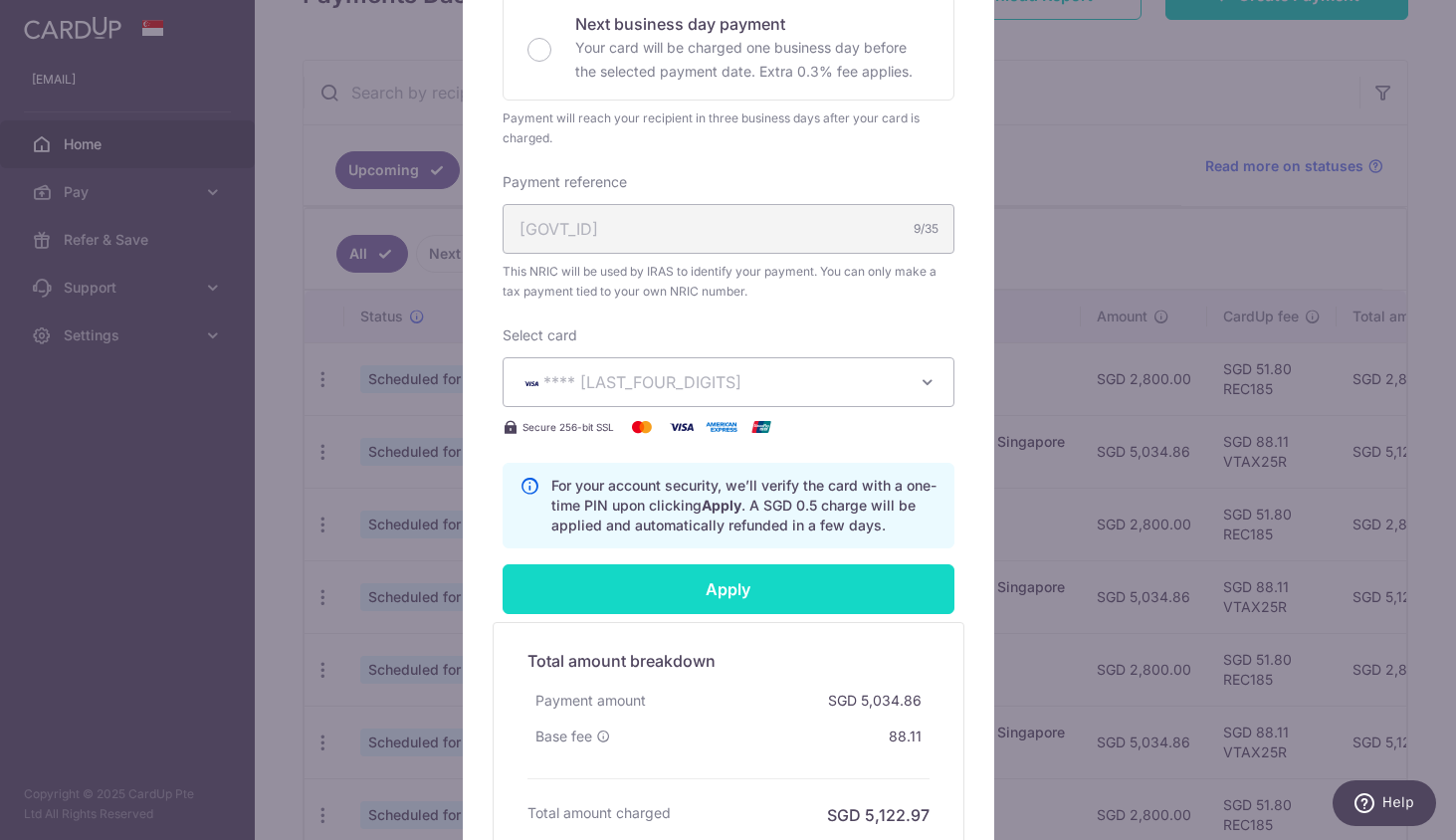 scroll, scrollTop: 775, scrollLeft: 0, axis: vertical 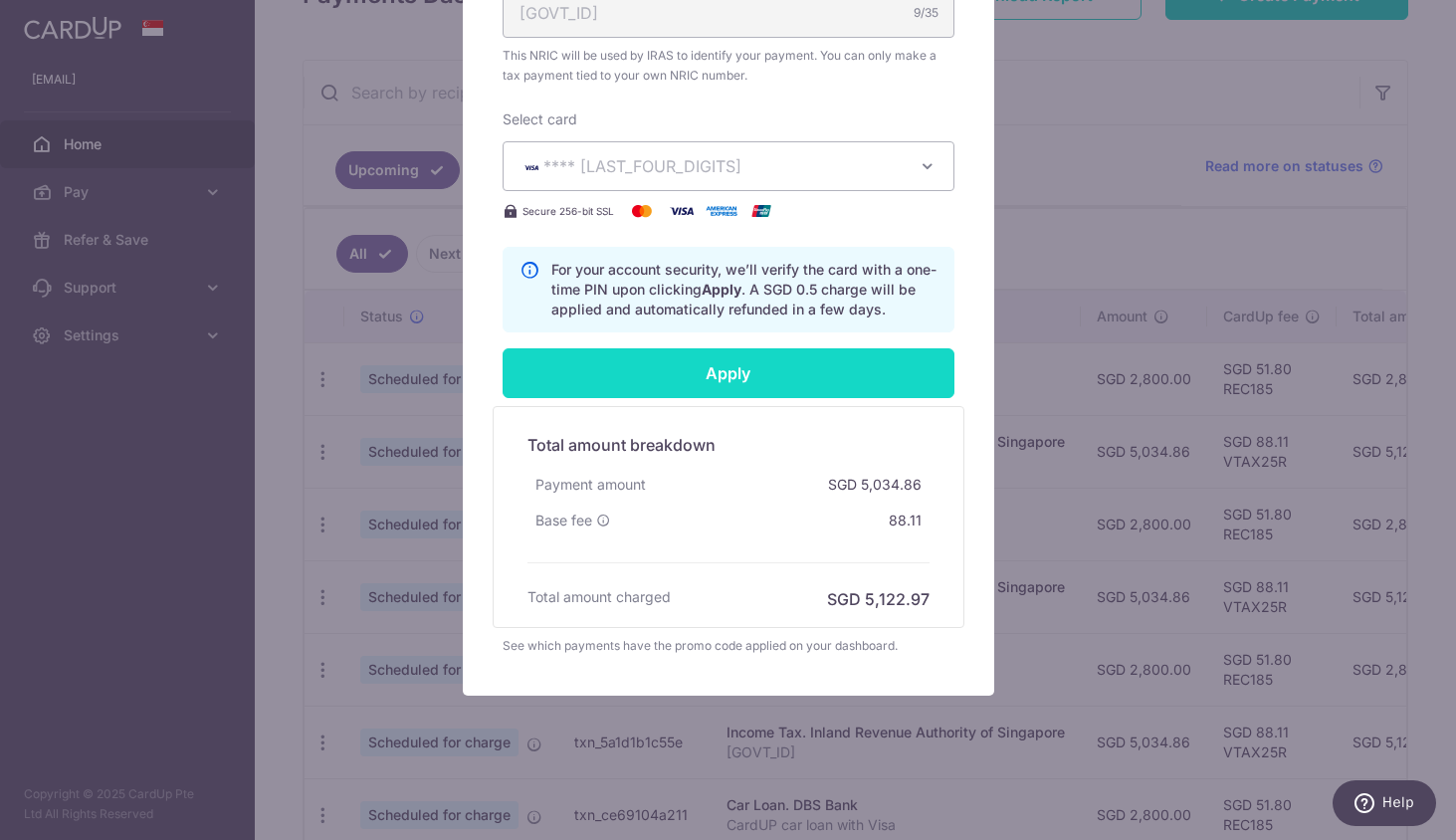 type on "Successfully Applied" 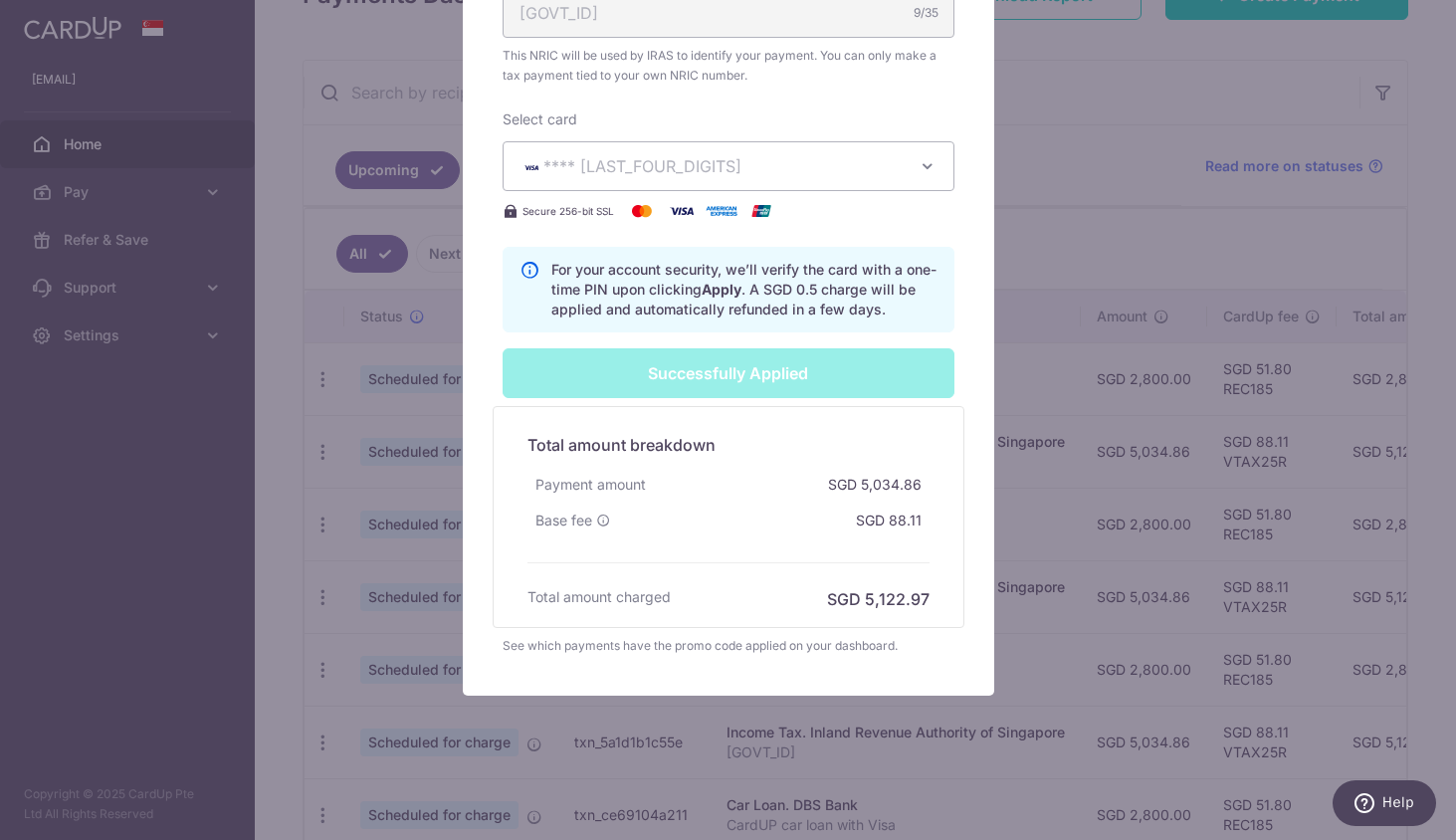 scroll, scrollTop: 0, scrollLeft: 0, axis: both 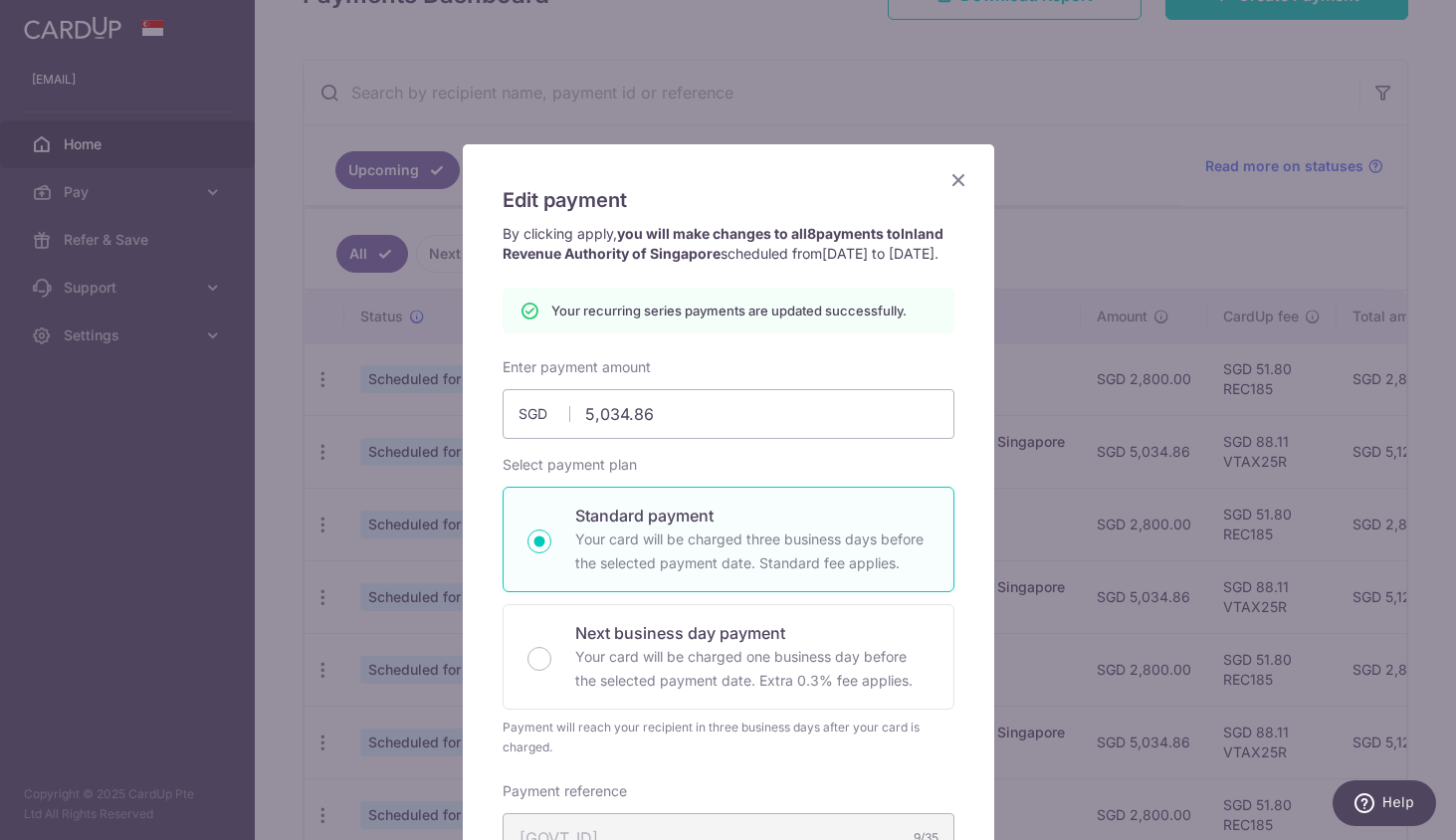 click at bounding box center [958, 179] 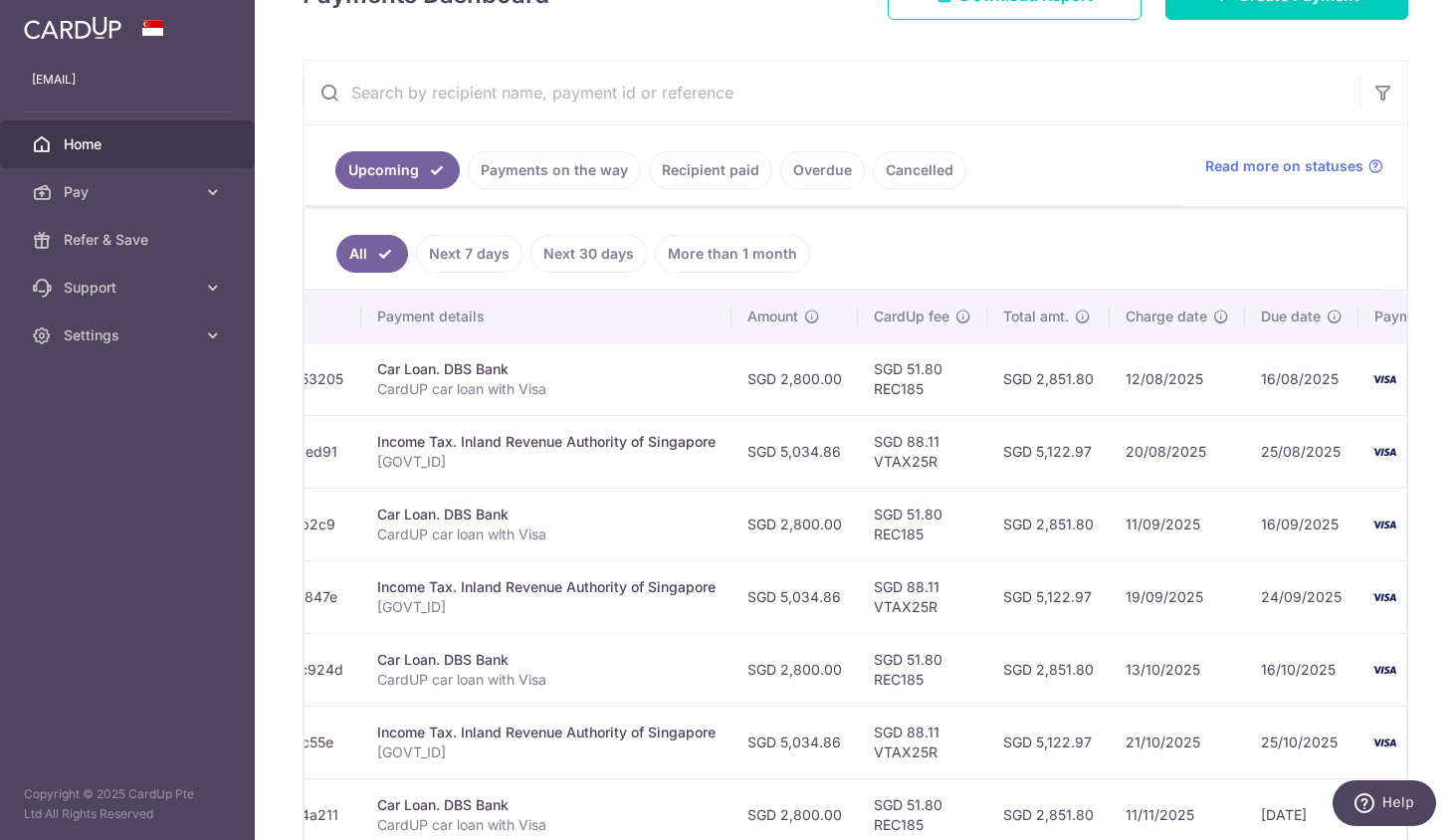 scroll, scrollTop: 0, scrollLeft: 444, axis: horizontal 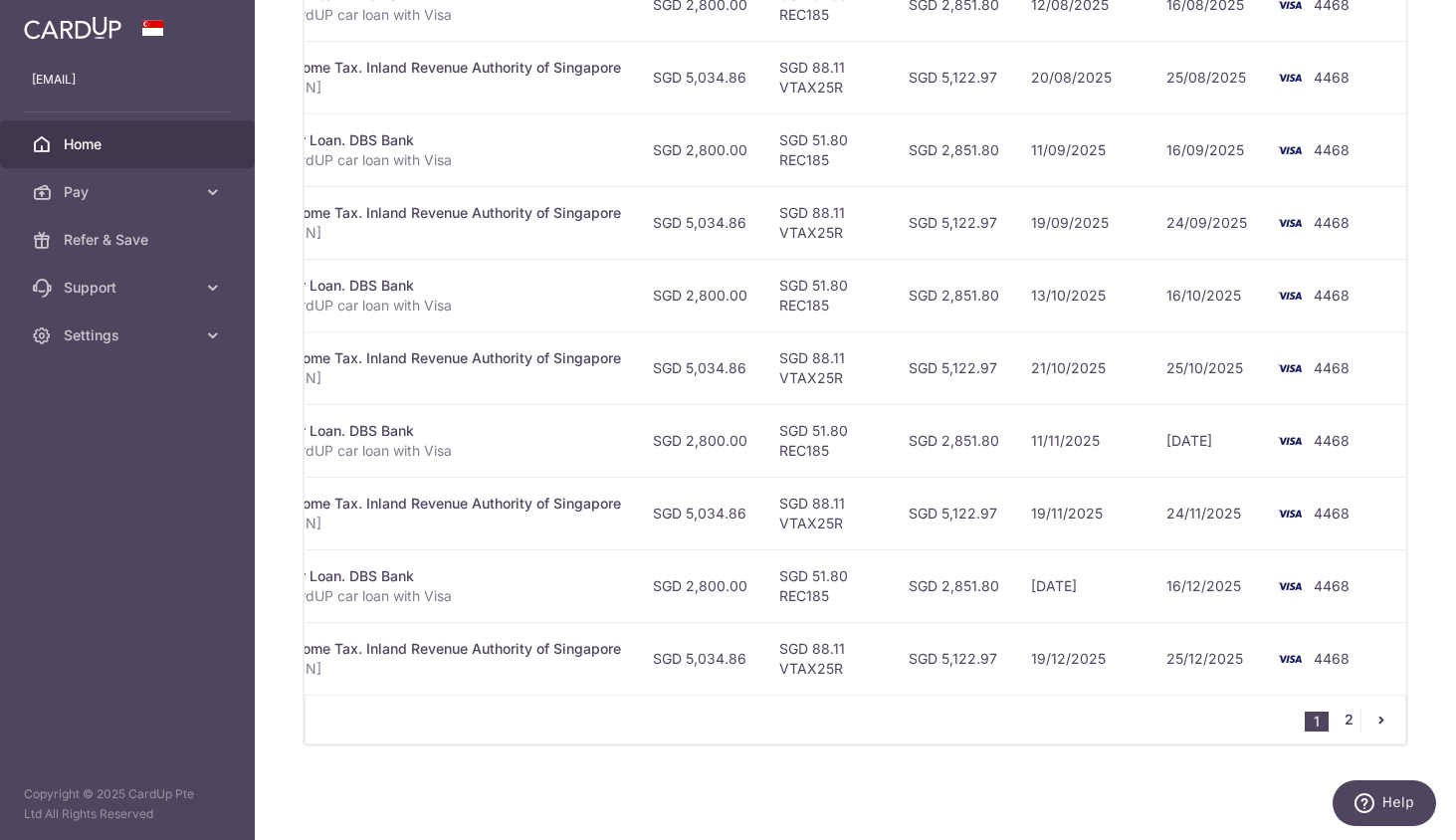 click on "2" at bounding box center (1349, 720) 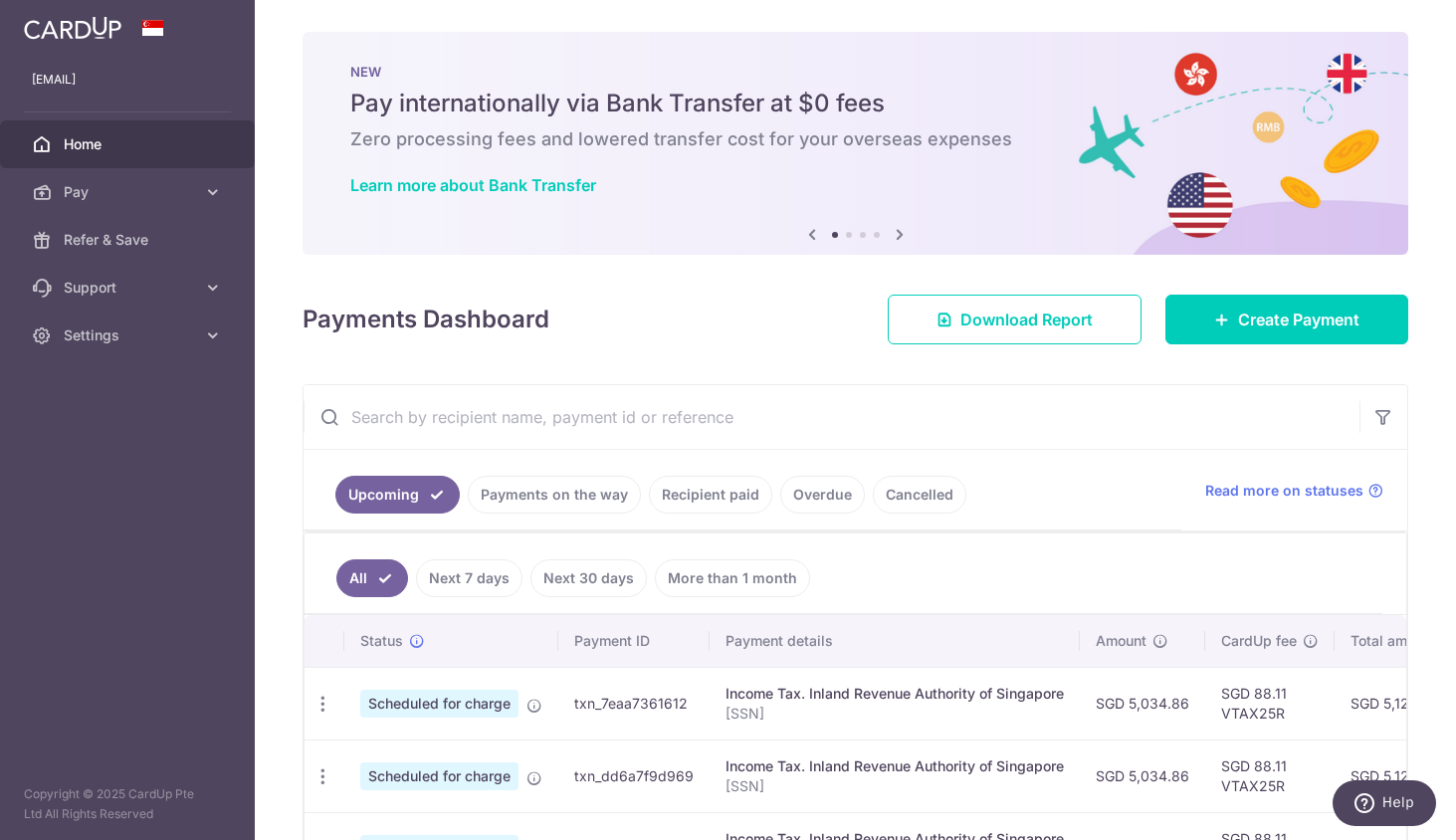 scroll, scrollTop: 190, scrollLeft: 0, axis: vertical 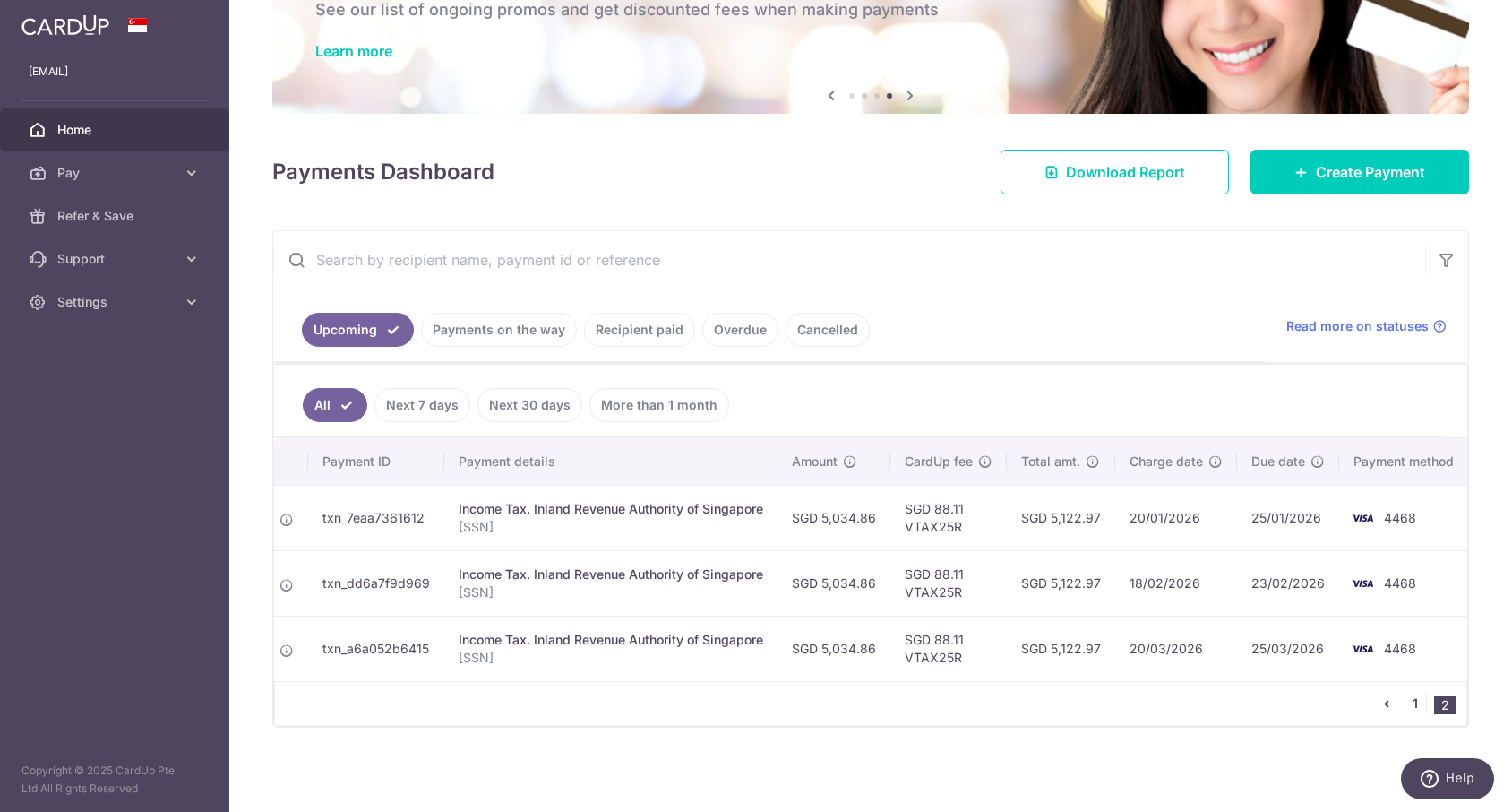 click on "1" at bounding box center (1415, 704) 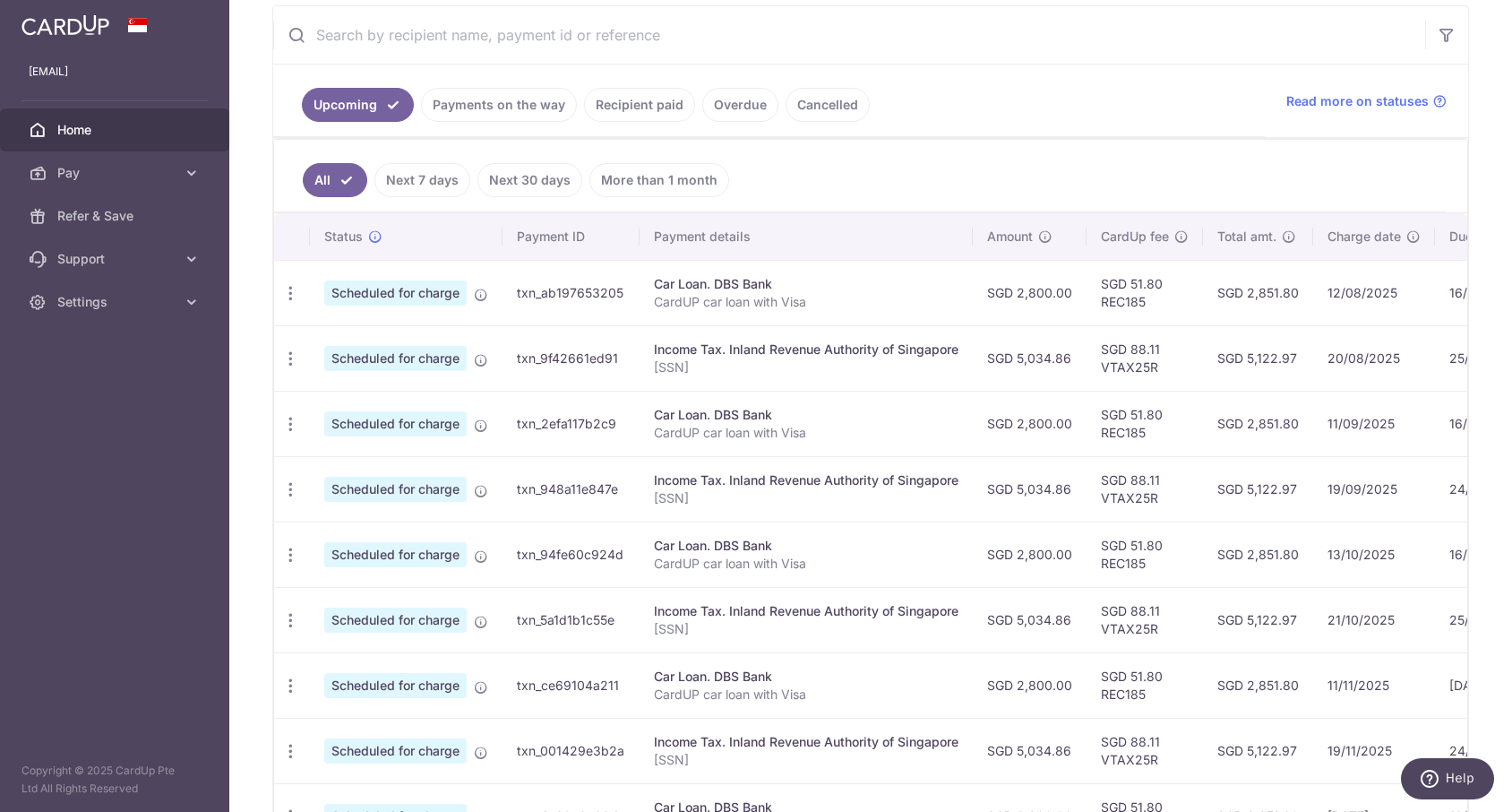 scroll, scrollTop: 574, scrollLeft: 0, axis: vertical 